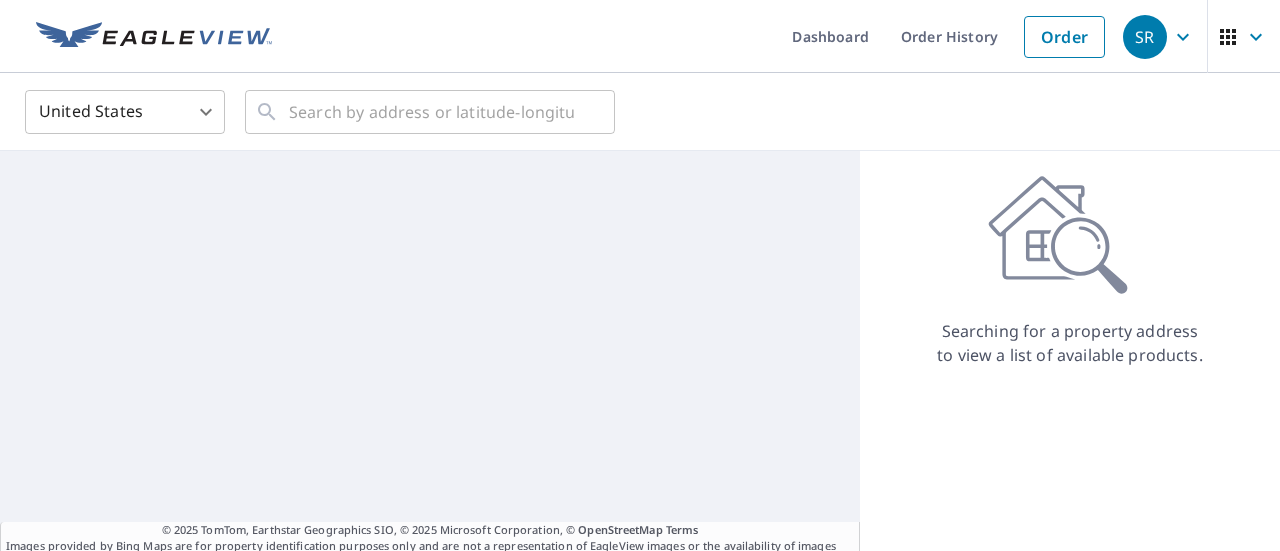 scroll, scrollTop: 0, scrollLeft: 0, axis: both 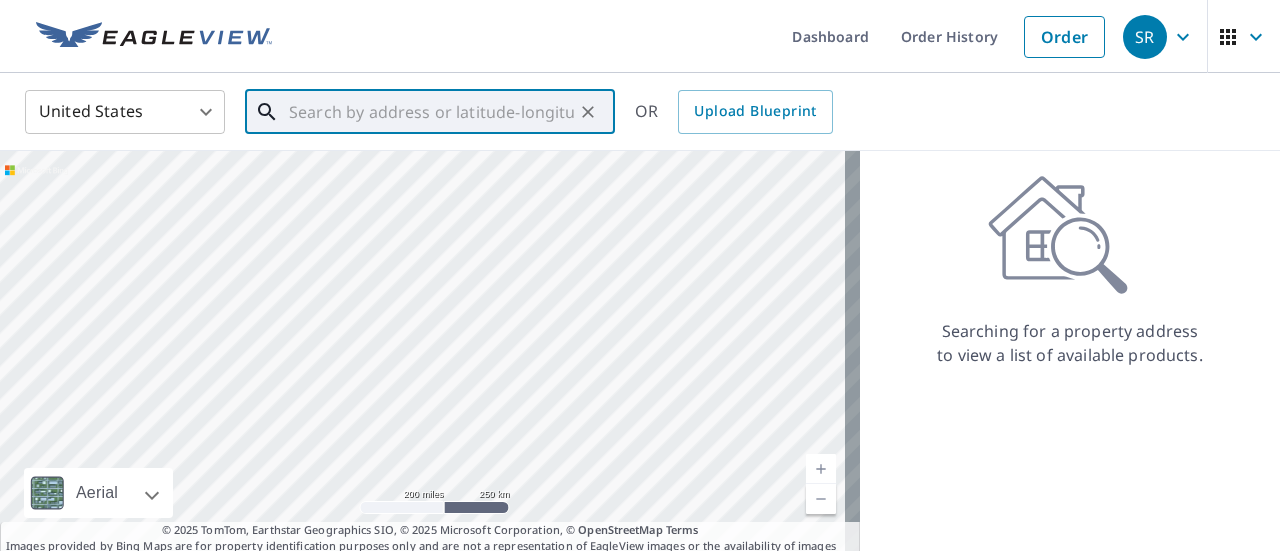 click at bounding box center (431, 112) 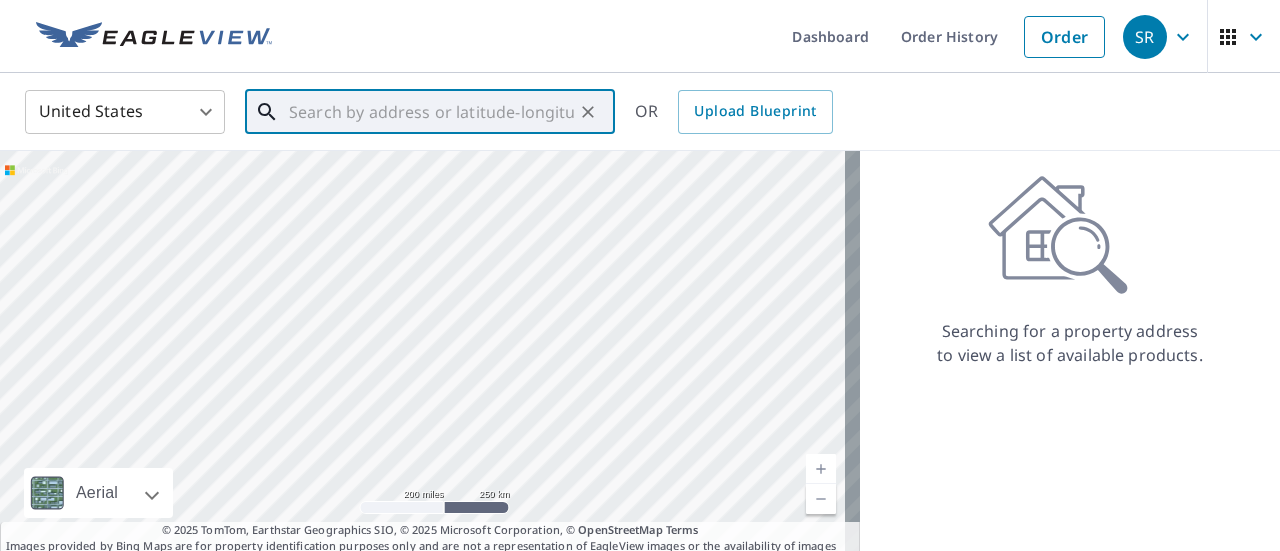 click at bounding box center (431, 112) 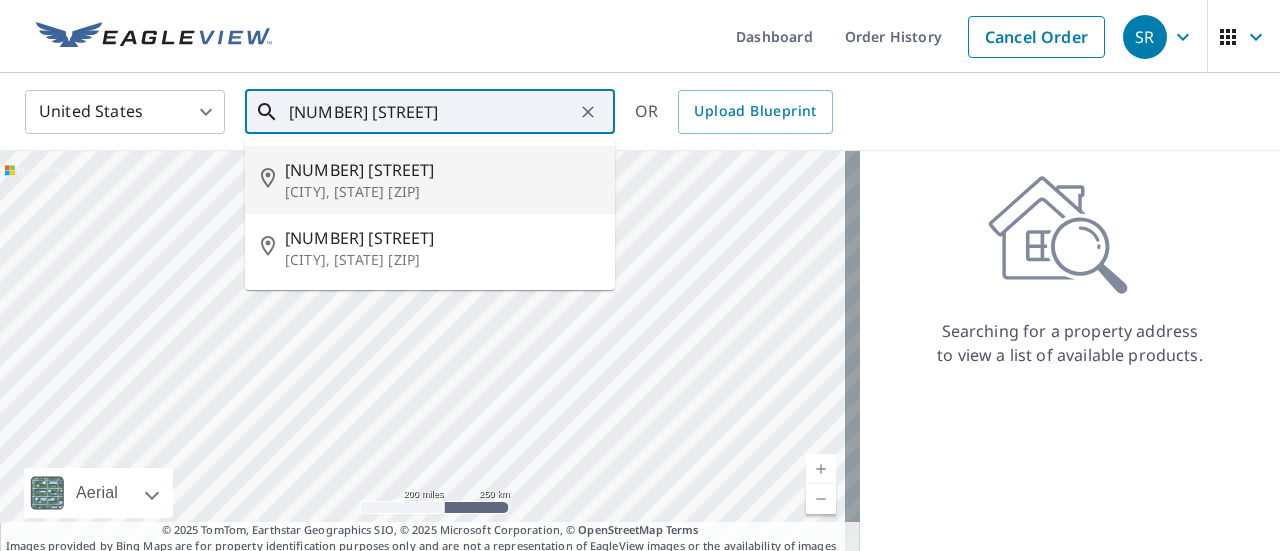click on "[NUMBER] [STREET]" at bounding box center (442, 170) 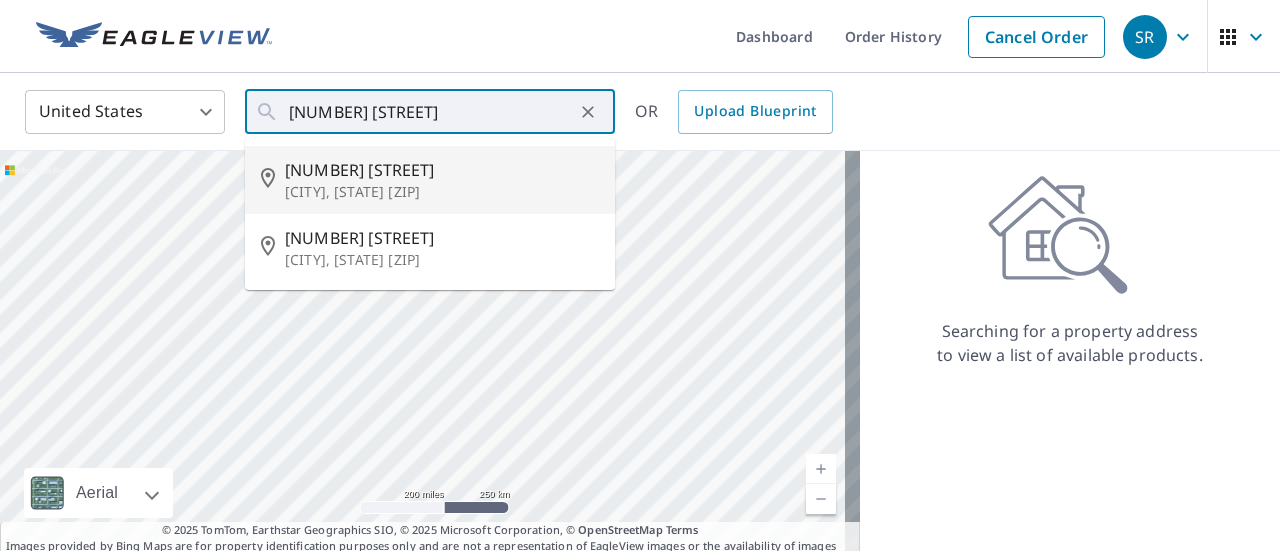 type on "[NUMBER] [STREET] [CITY], [STATE] [ZIP]" 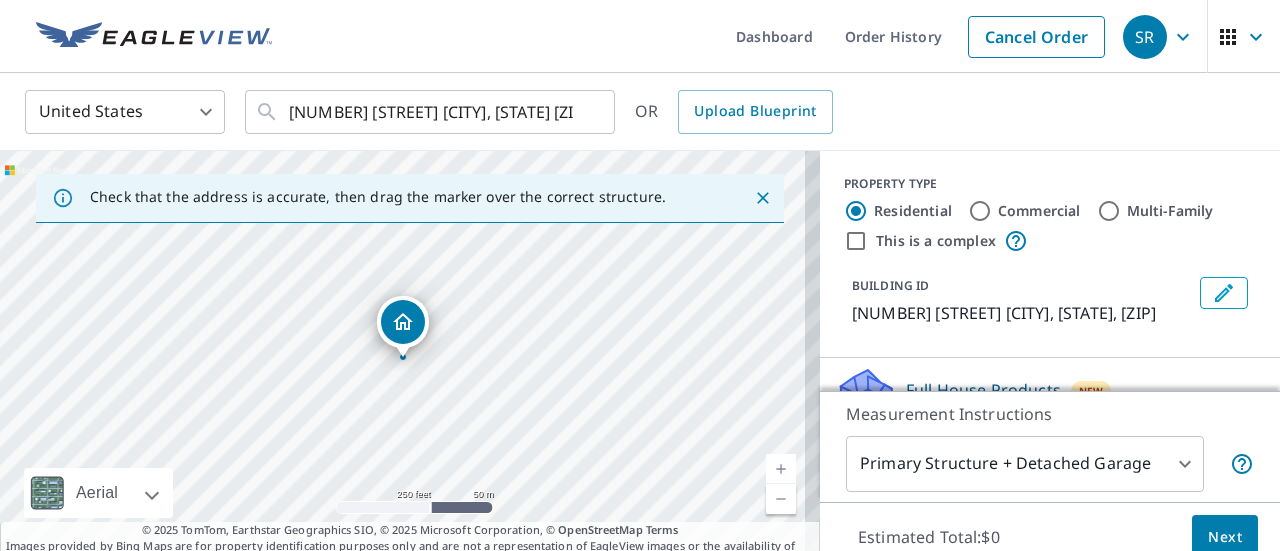 click on "This is a complex" at bounding box center (1050, 241) 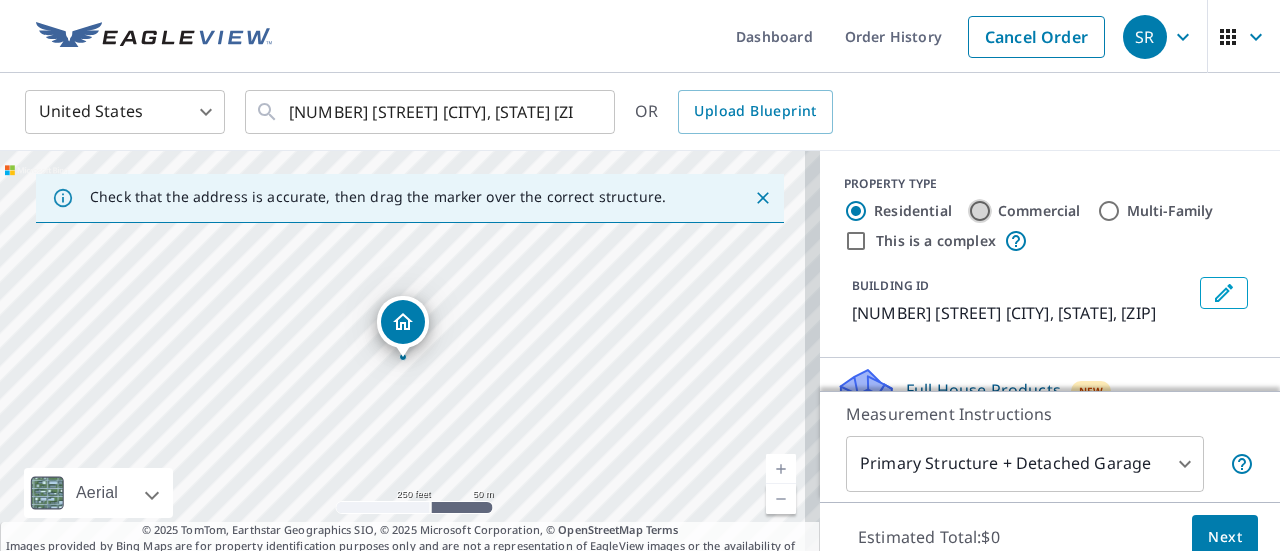click on "Commercial" at bounding box center [980, 211] 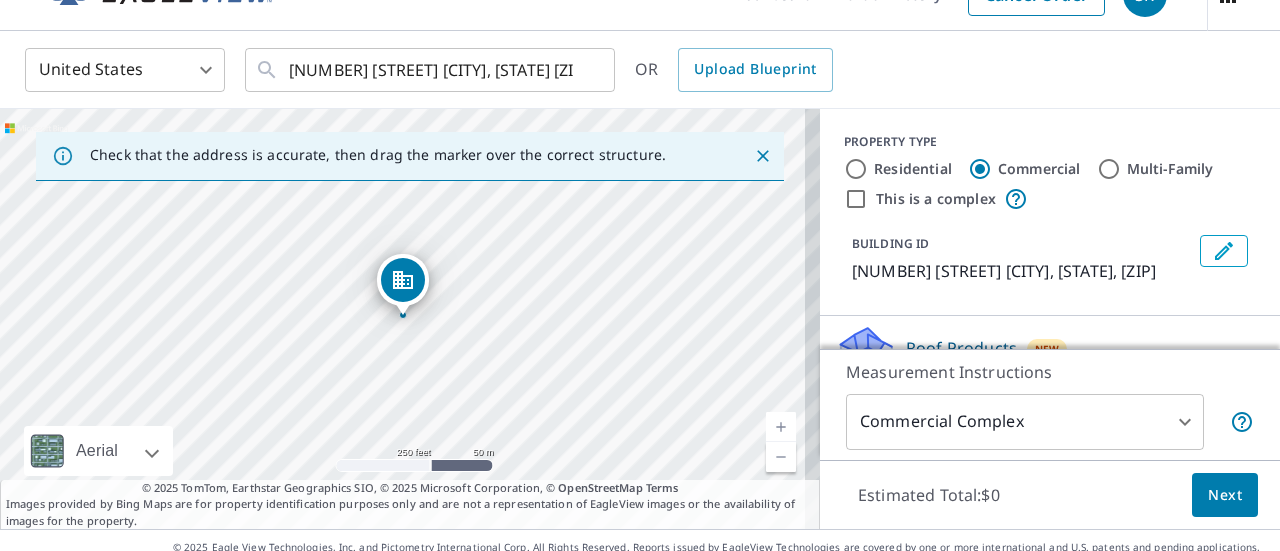 scroll, scrollTop: 71, scrollLeft: 0, axis: vertical 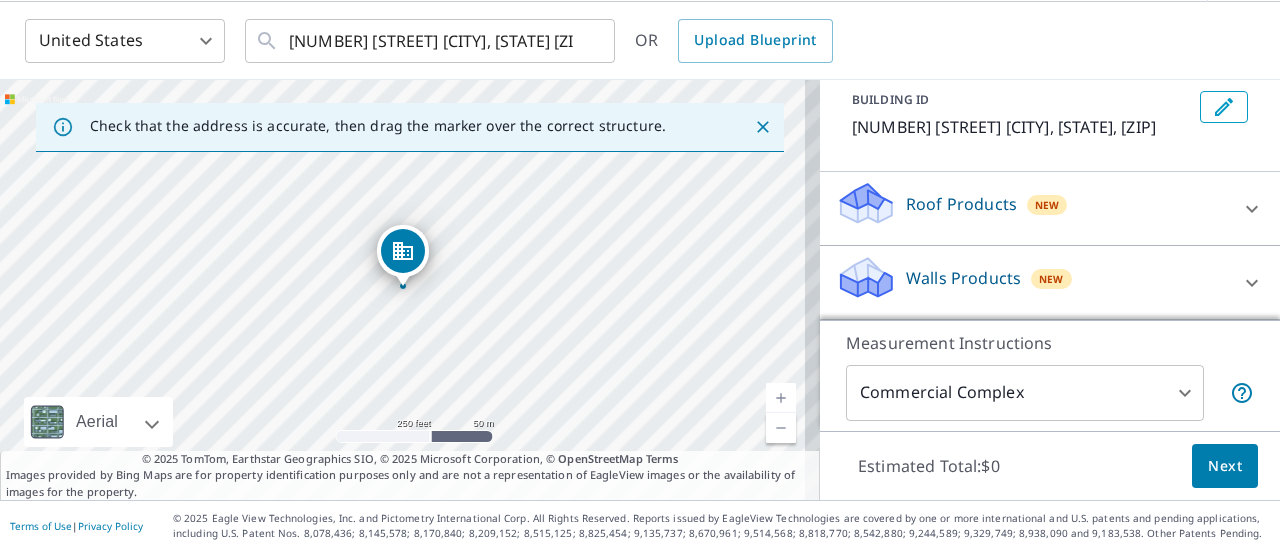 click 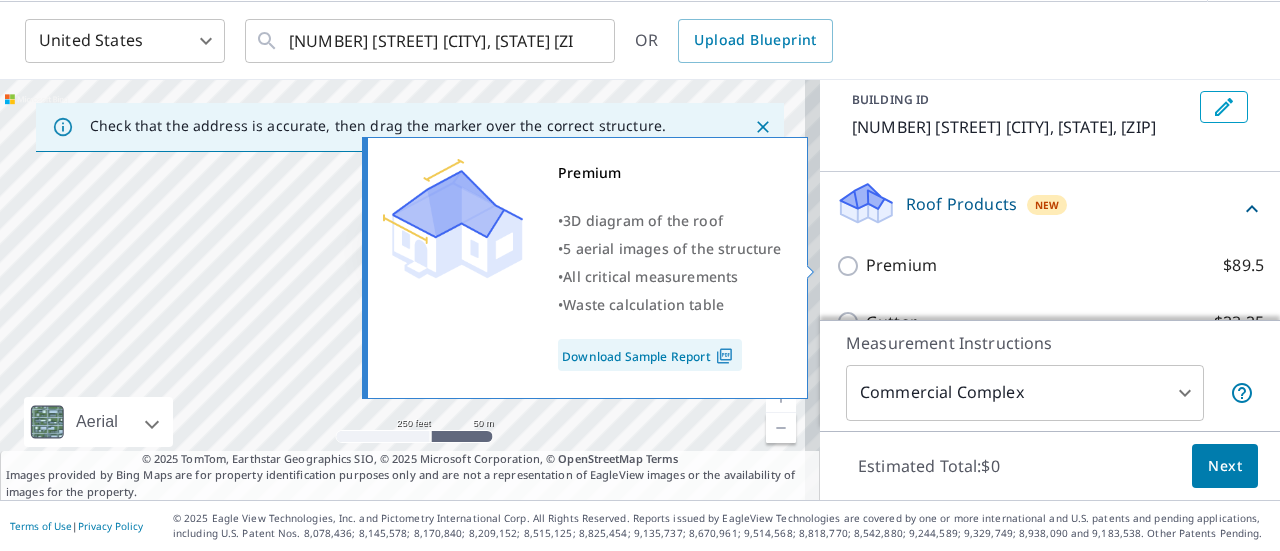 click on "Premium $89.5" at bounding box center (851, 266) 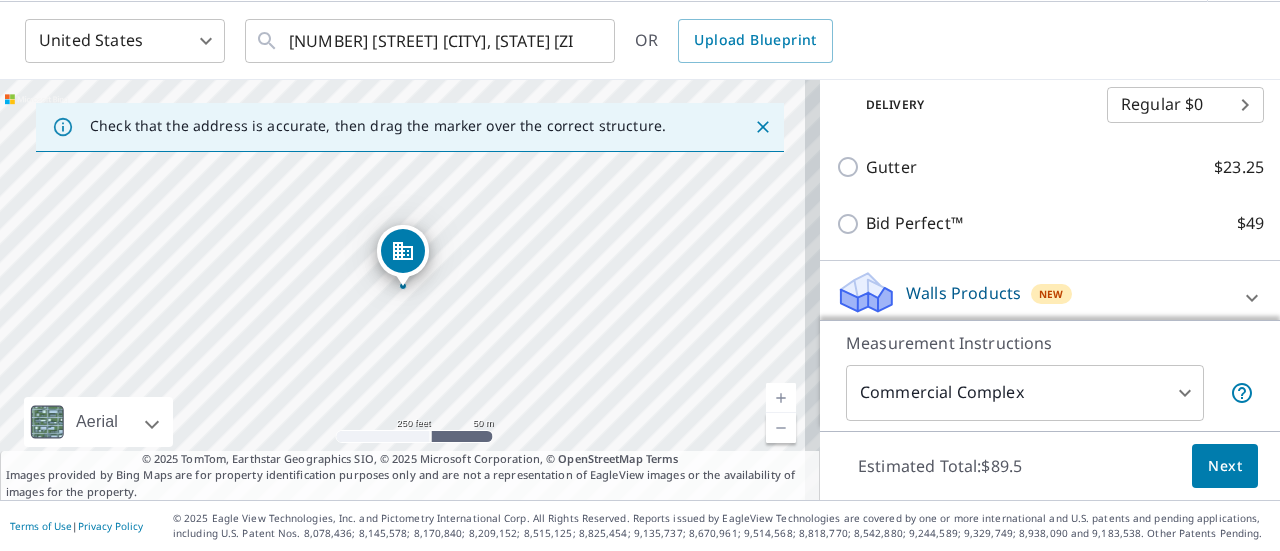 scroll, scrollTop: 351, scrollLeft: 0, axis: vertical 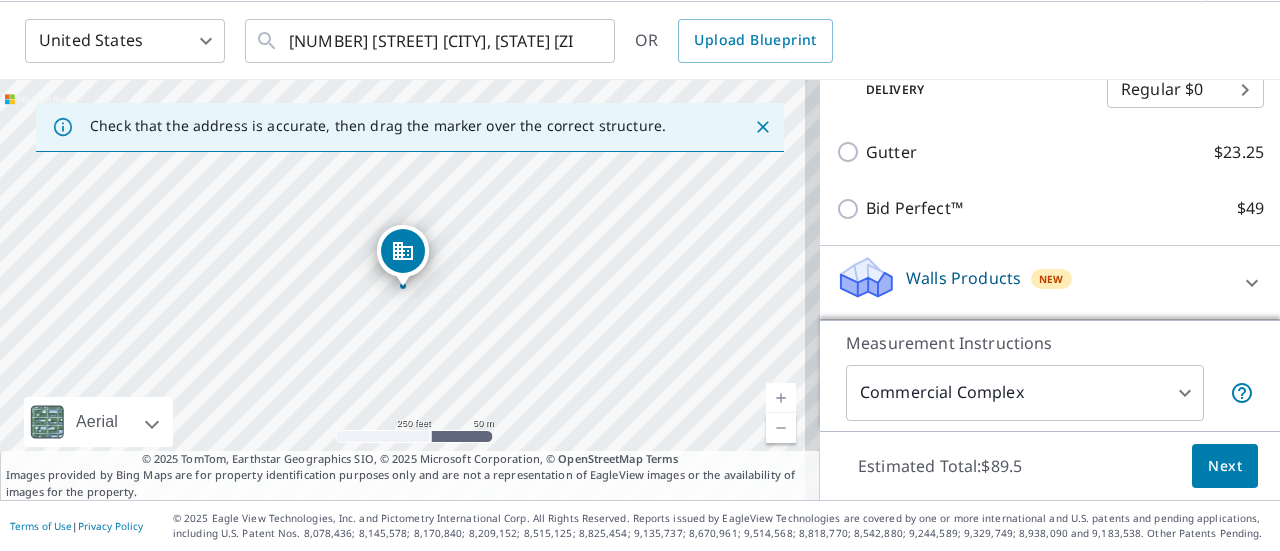 click on "Walls Products New" at bounding box center (1032, 282) 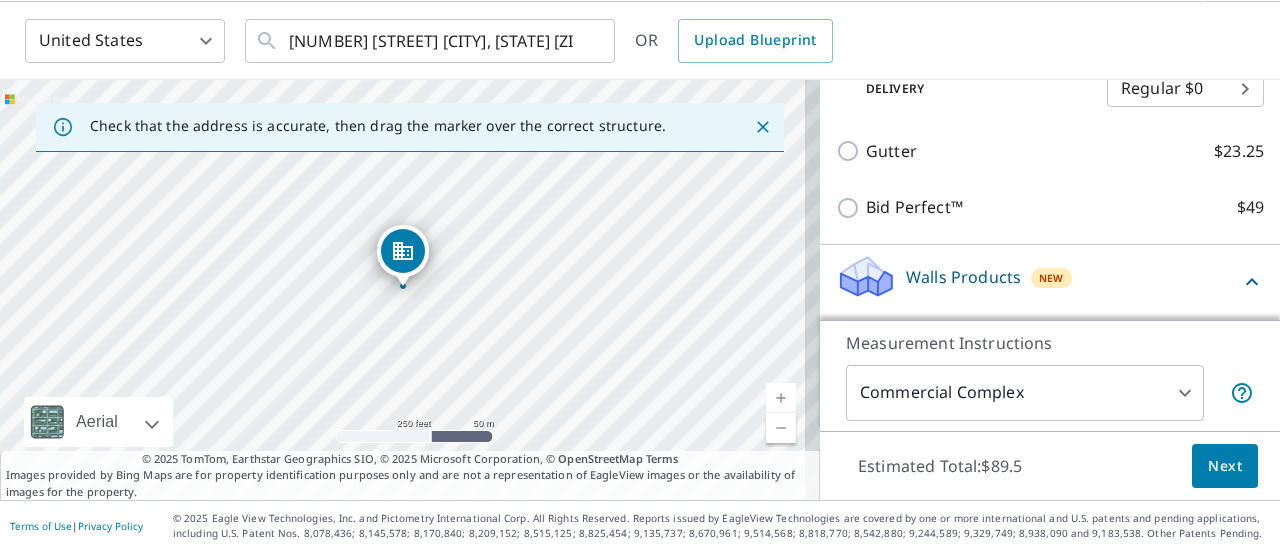 drag, startPoint x: 1246, startPoint y: 239, endPoint x: 1262, endPoint y: 277, distance: 41.231056 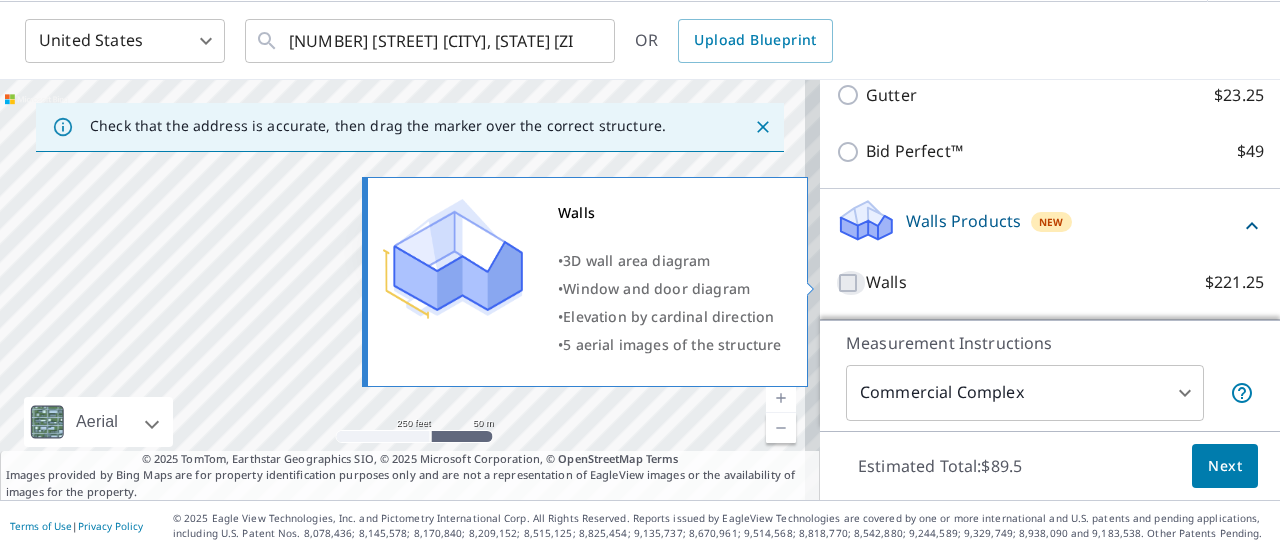 click on "Walls $221.25" at bounding box center [851, 283] 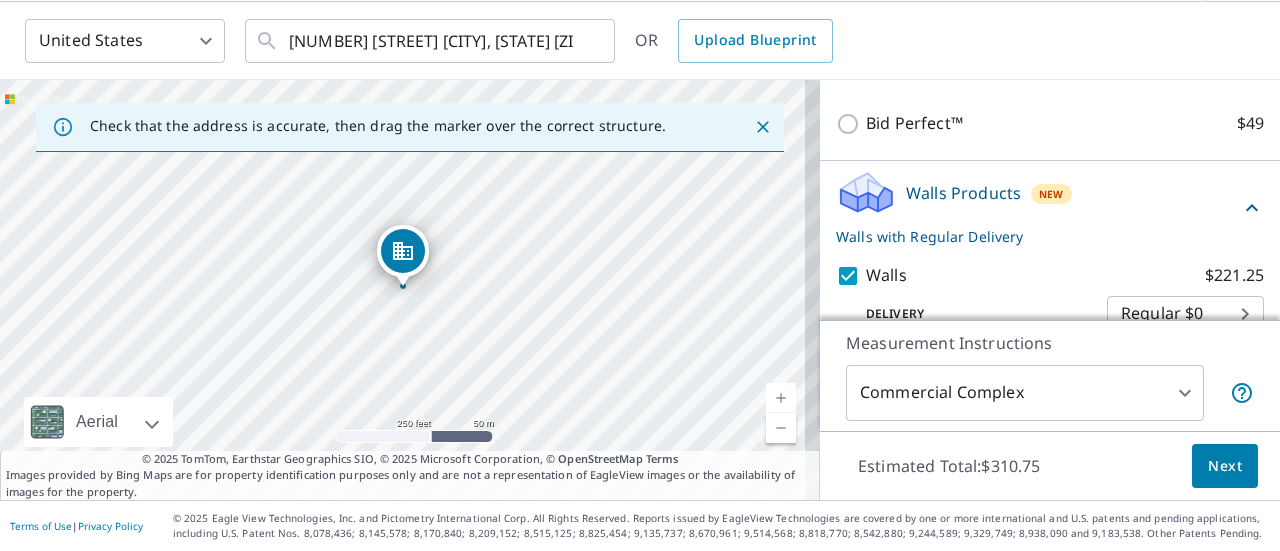 scroll, scrollTop: 473, scrollLeft: 0, axis: vertical 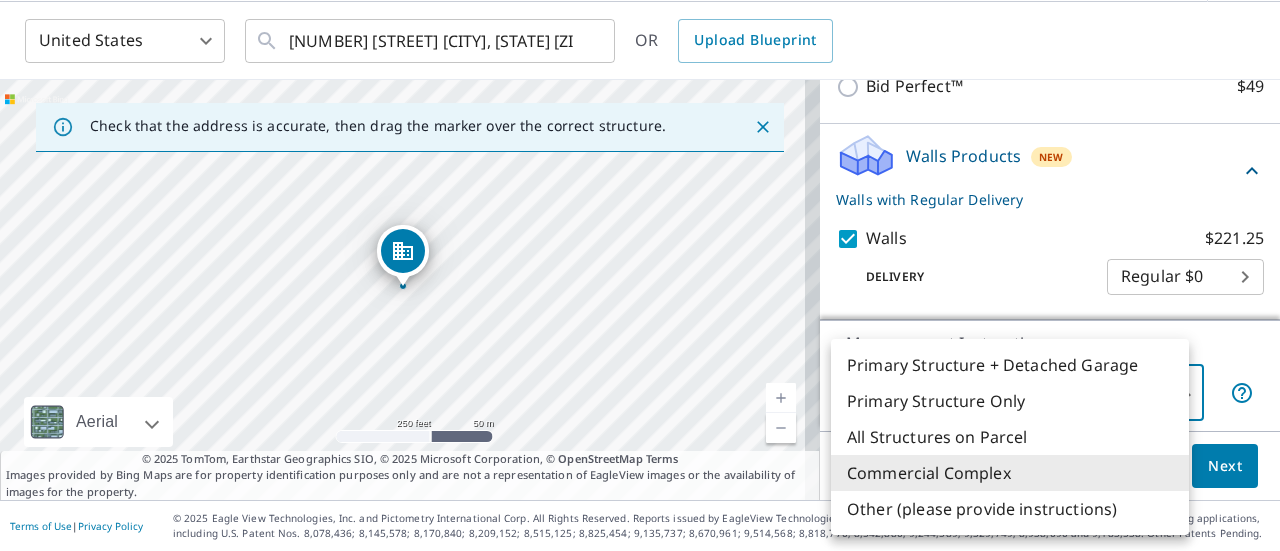 click on "Dashboard Order History Cancel Order SR United States US ​ [NUMBER] [STREET] [CITY], [STATE] [ZIP] ​ OR Upload Blueprint Check that the address is accurate, then drag the marker over the correct structure. [NUMBER] [STREET] [CITY], [STATE] [ZIP] Aerial Road A standard road map Aerial A detailed look from above Labels Labels 250 feet 50 m © 2025 TomTom, © Vexcel Imaging, © 2025 Microsoft Corporation,  © OpenStreetMap Terms © 2025 TomTom, Earthstar Geographics SIO, © 2025 Microsoft Corporation, ©   OpenStreetMap   Terms Images provided by Bing Maps are for property identification purposes only and are not a representation of EagleView images or the availability of images for the property. PROPERTY TYPE Residential Commercial Multi-Family This is a complex BUILDING ID [NUMBER] [STREET], [CITY], [STATE], [ZIP] Roof Products New Premium with Regular Delivery Premium $89.5 Delivery Regular $0 8 ​ Gutter $23.25 Bid Perfect™ $49 Walls Products New Walls with Regular Delivery Walls $221.25 Delivery Regular $0 8 ​ 4 ​" at bounding box center [640, 275] 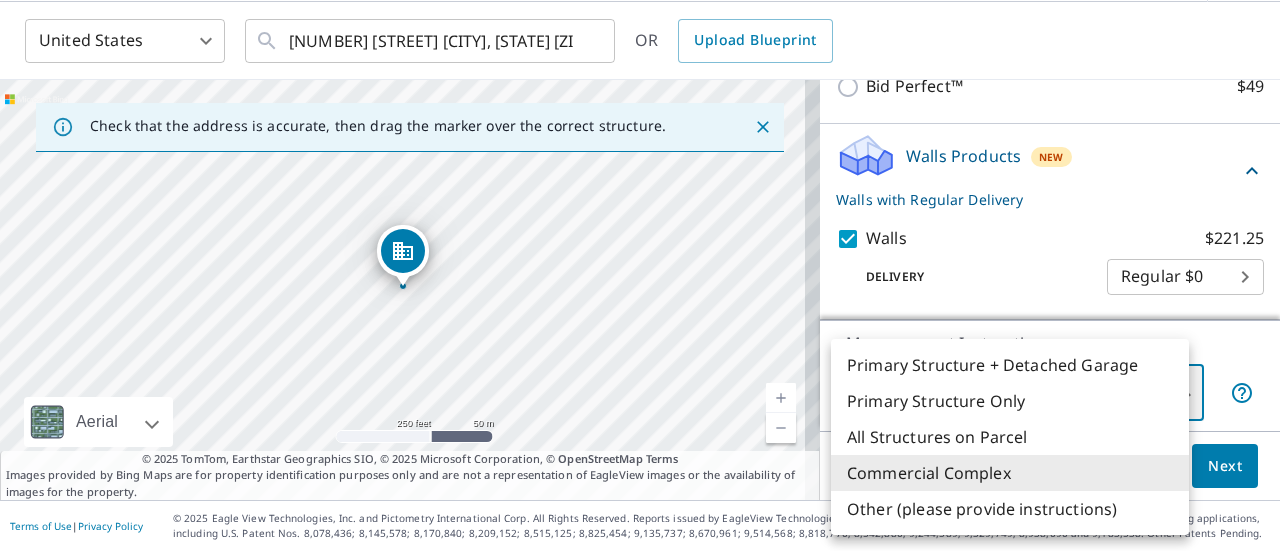 type on "2" 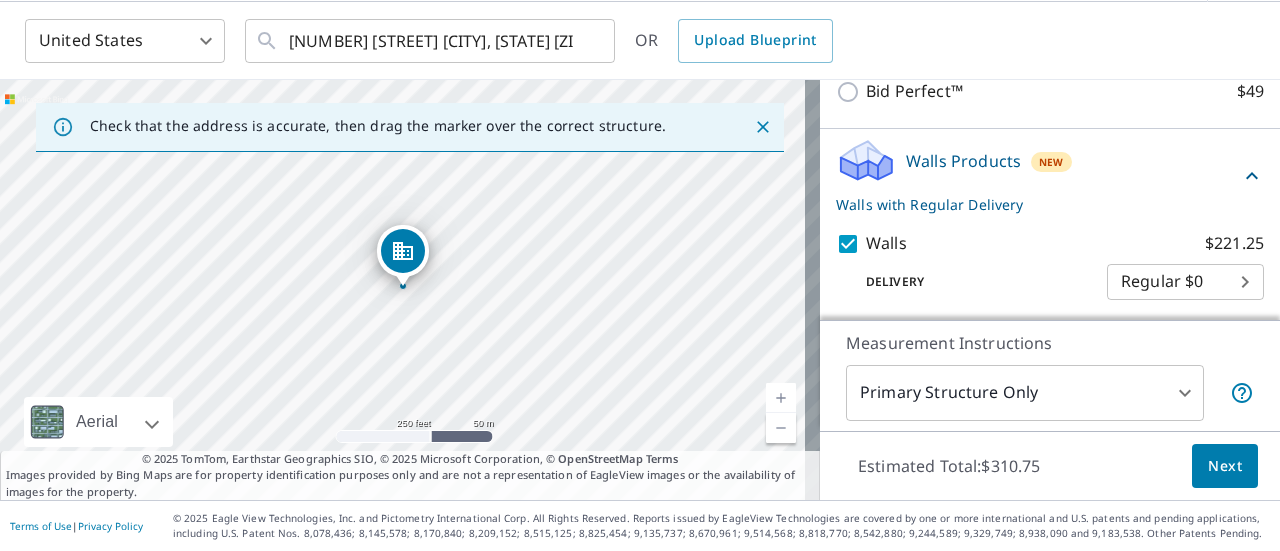 scroll, scrollTop: 473, scrollLeft: 0, axis: vertical 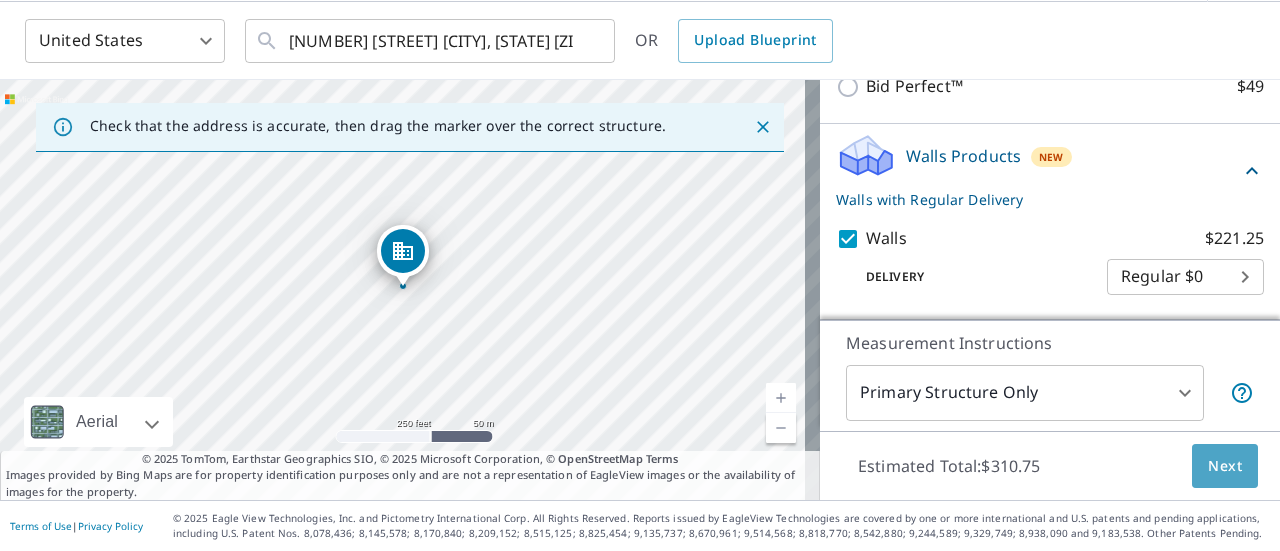 click on "Next" at bounding box center (1225, 466) 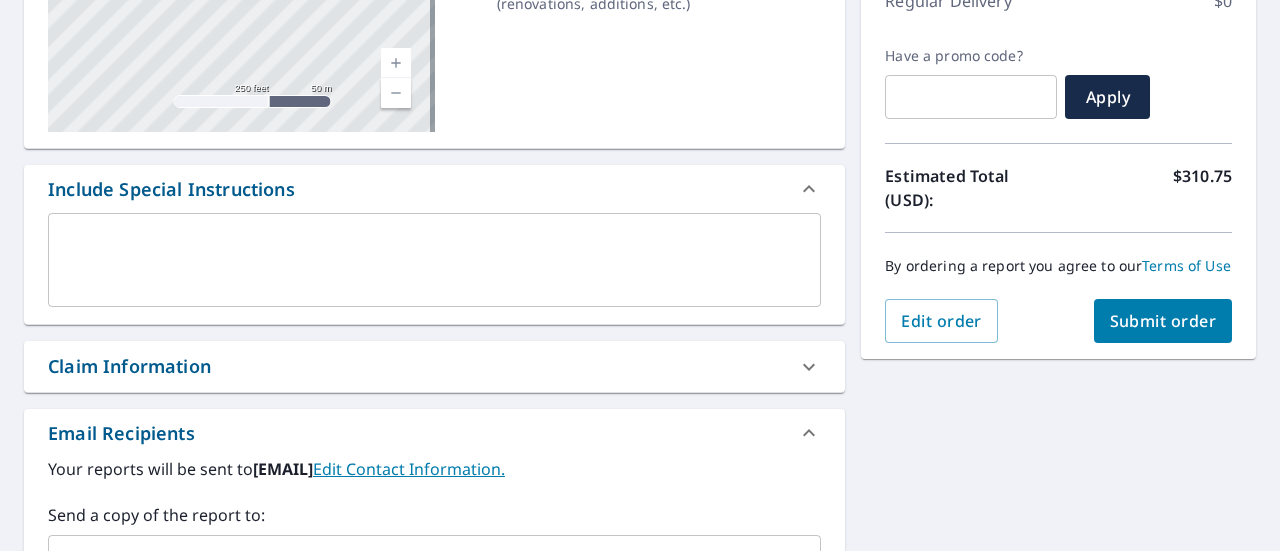 scroll, scrollTop: 407, scrollLeft: 0, axis: vertical 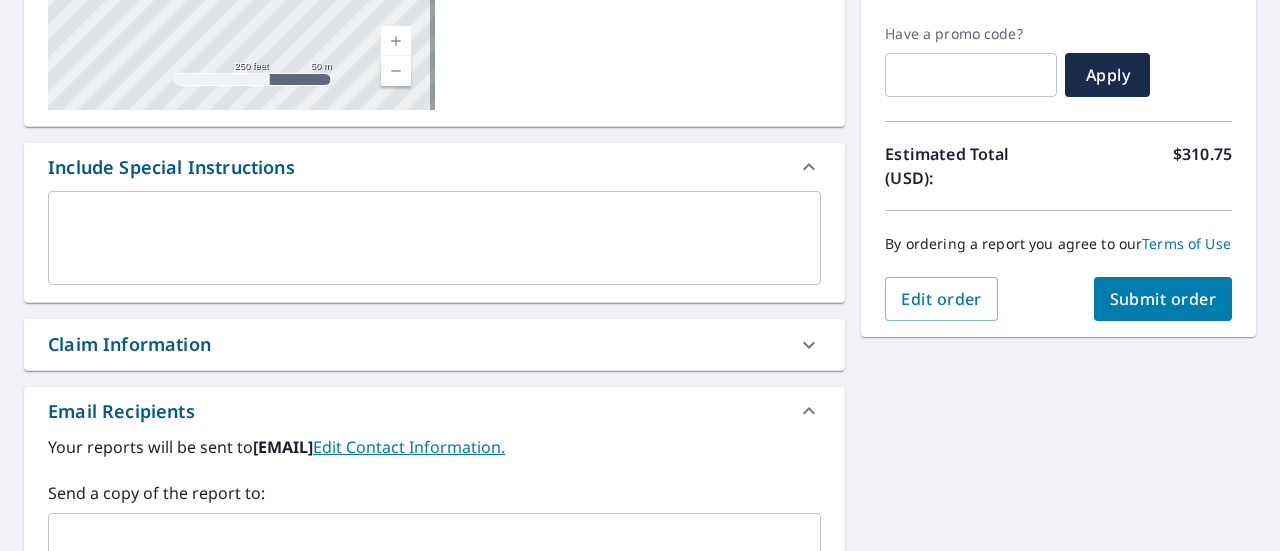 click on "Submit order" at bounding box center (1163, 299) 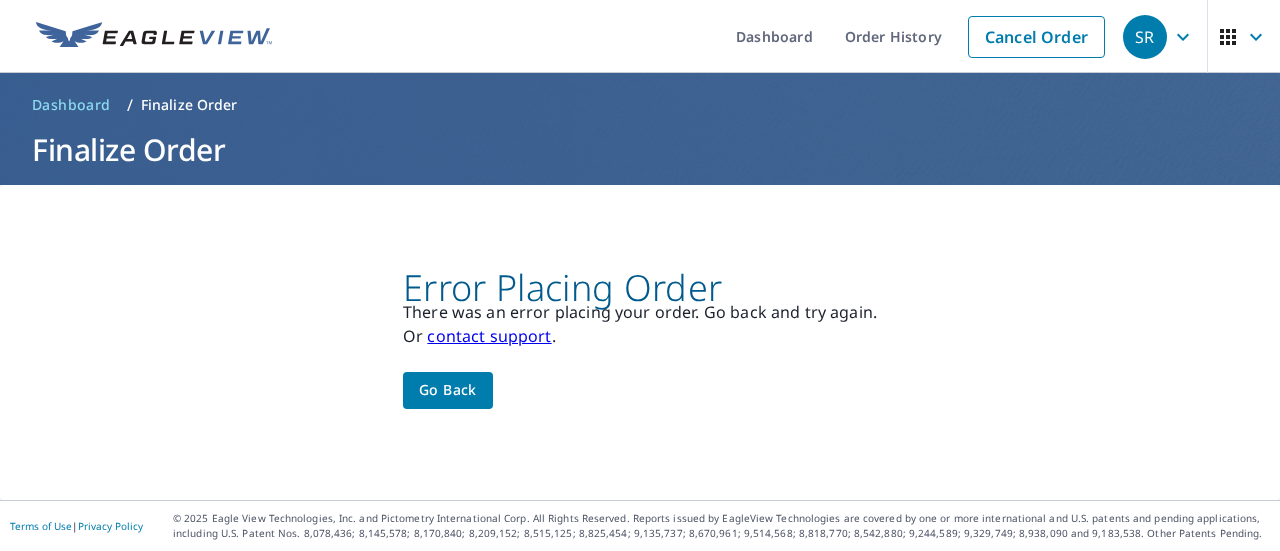 scroll, scrollTop: 0, scrollLeft: 0, axis: both 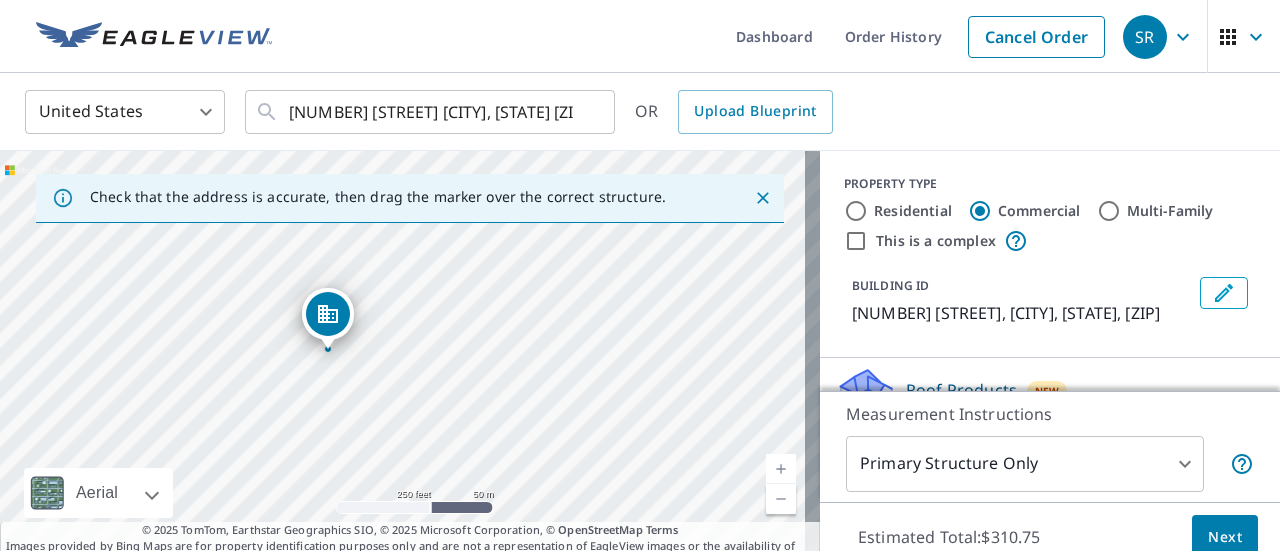 drag, startPoint x: 397, startPoint y: 325, endPoint x: 319, endPoint y: 316, distance: 78.51752 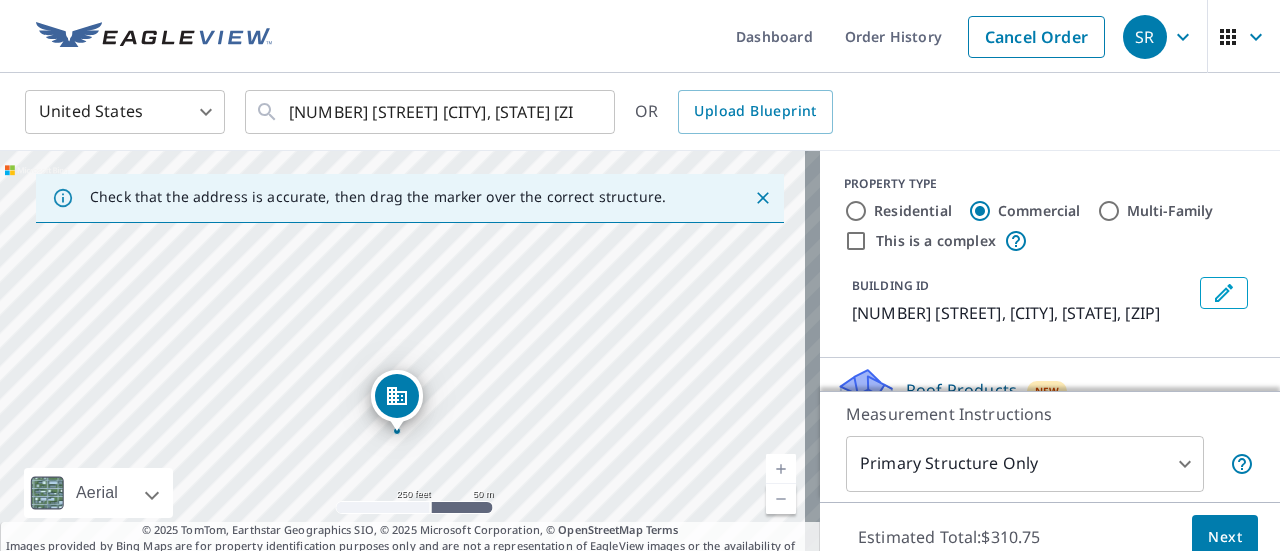drag, startPoint x: 533, startPoint y: 379, endPoint x: 527, endPoint y: 453, distance: 74.24284 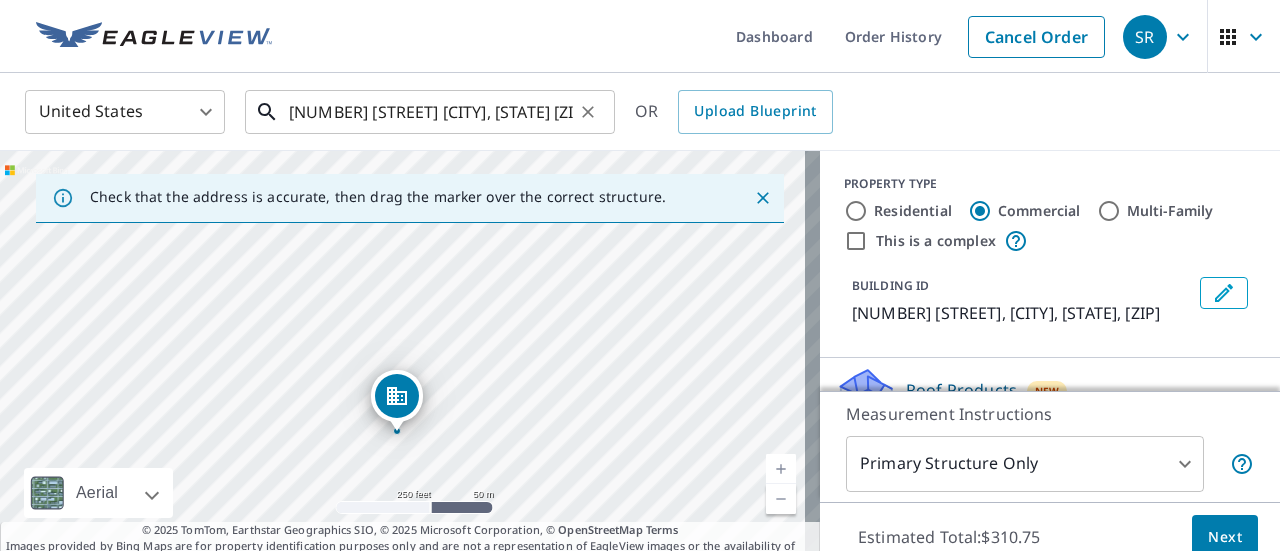 click on "[NUMBER] [STREET] [CITY], [STATE] [ZIP]" at bounding box center [431, 112] 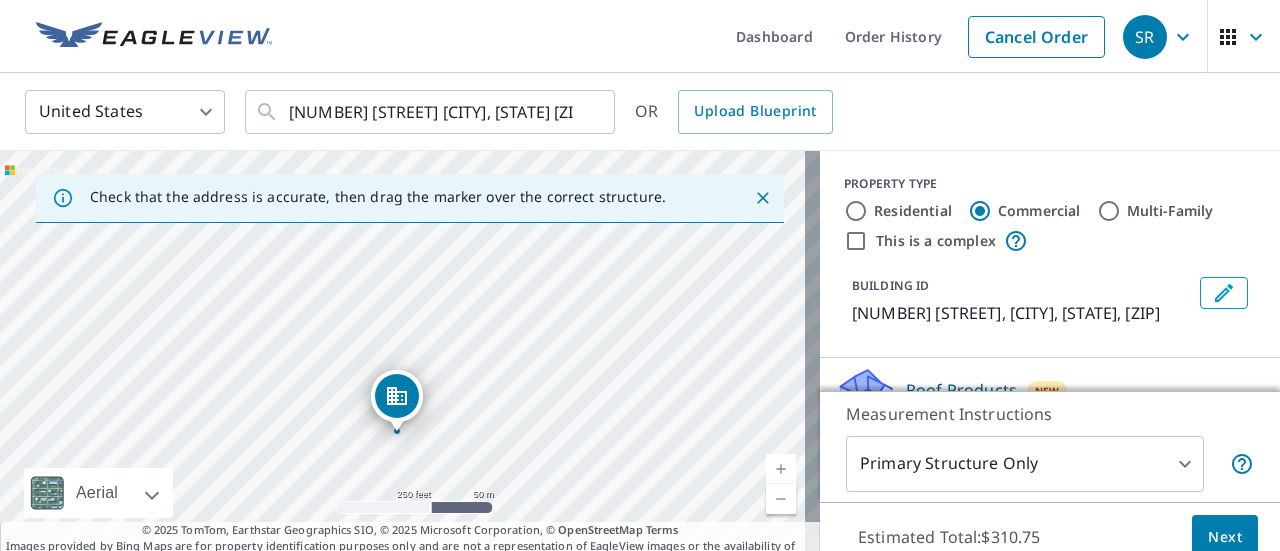 click on "Dashboard Order History Cancel Order" at bounding box center [699, 36] 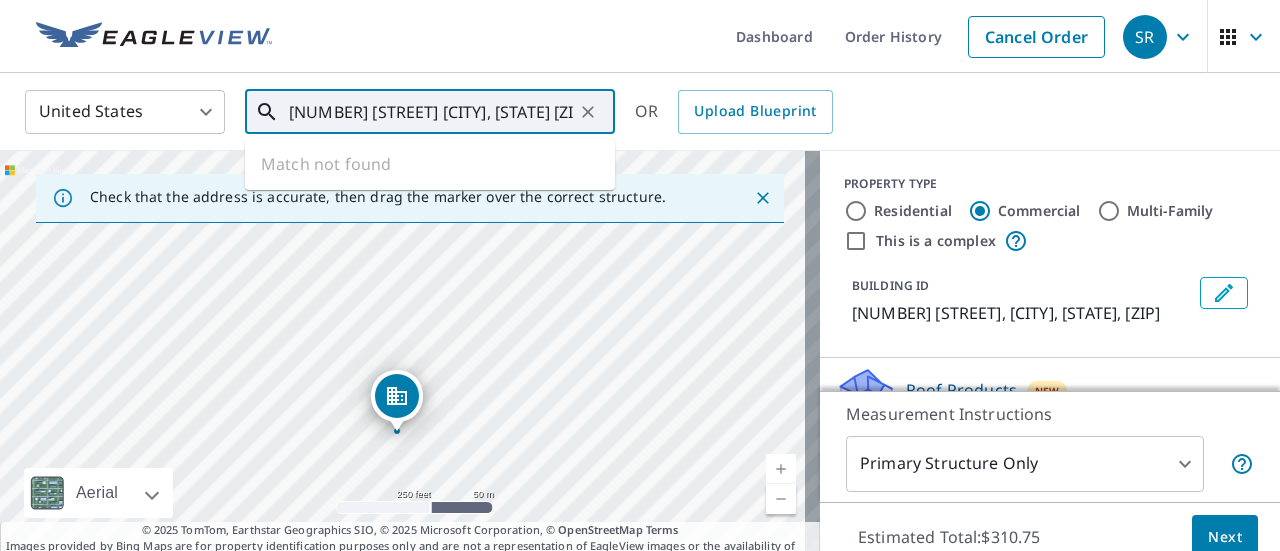 drag, startPoint x: 550, startPoint y: 112, endPoint x: 231, endPoint y: 123, distance: 319.1896 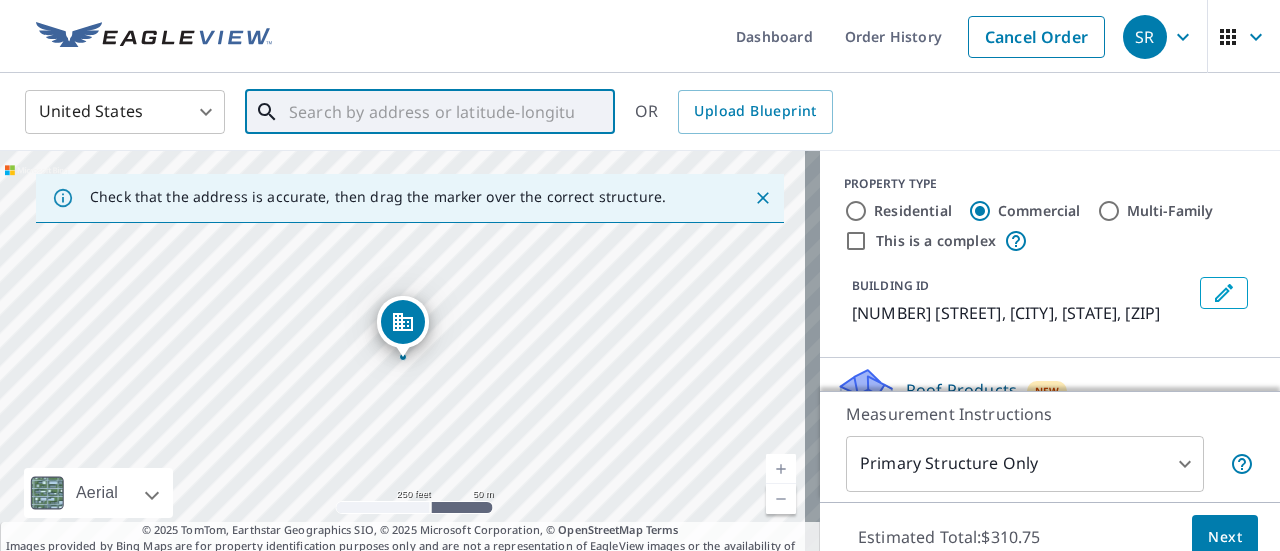 paste on "[NUMBER] [STREET] [CITY], [STATE] [ZIP]" 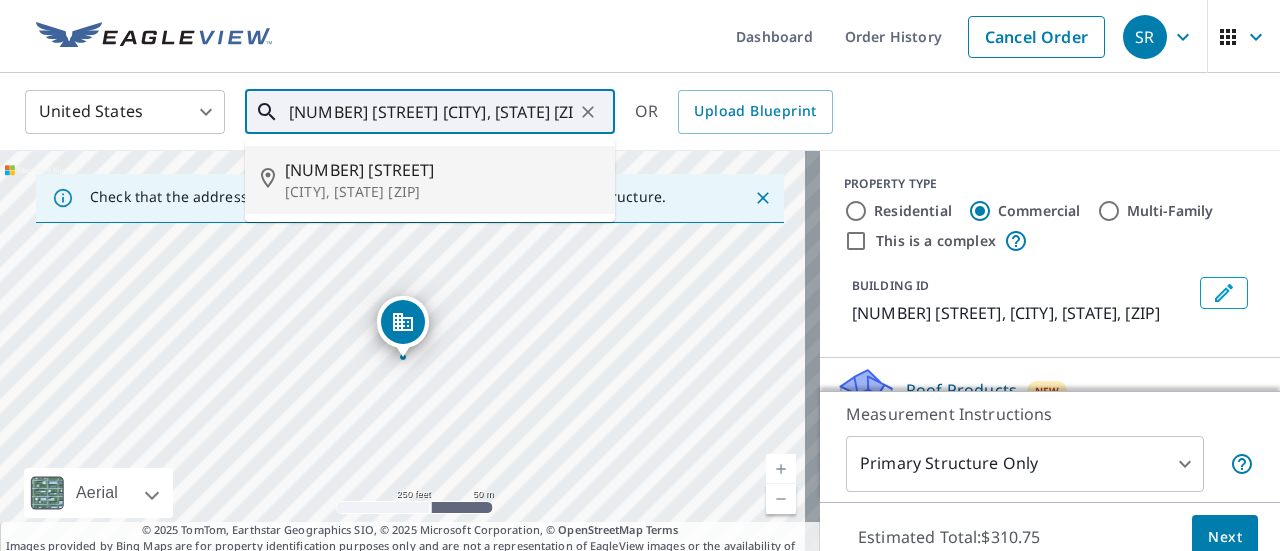 click on "[NUMBER] [STREET]" at bounding box center [442, 170] 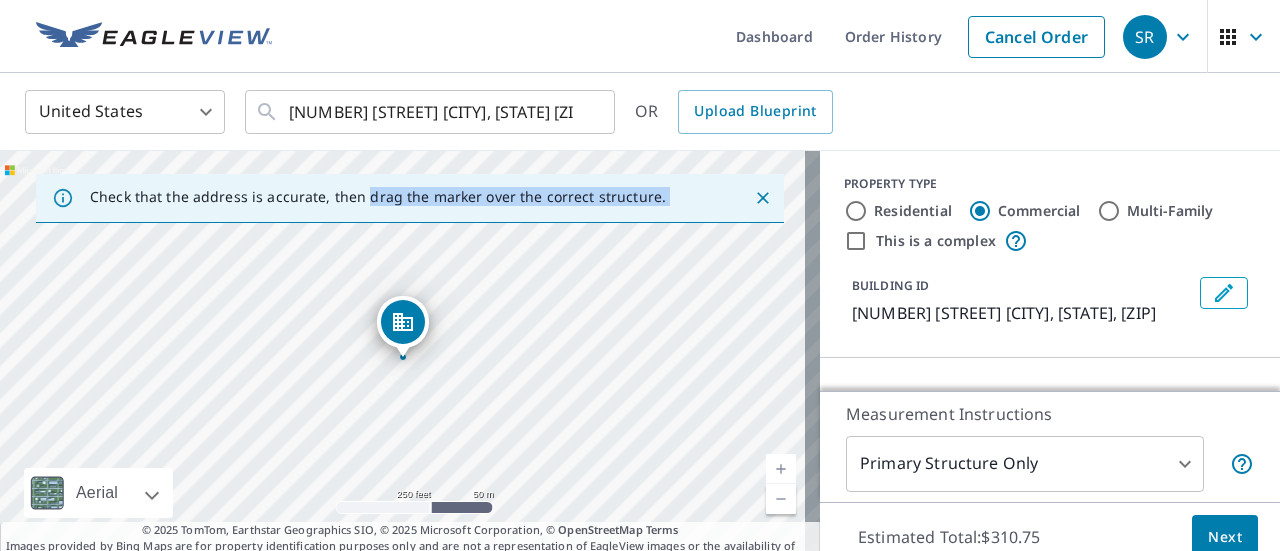 drag, startPoint x: 367, startPoint y: 176, endPoint x: 839, endPoint y: 144, distance: 473.0835 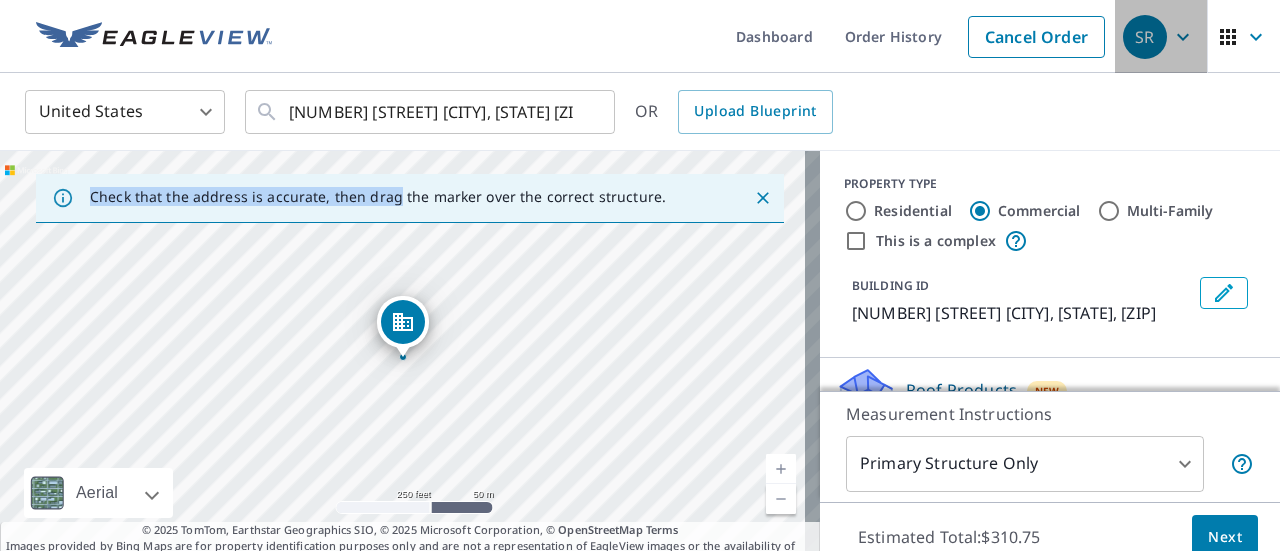 click 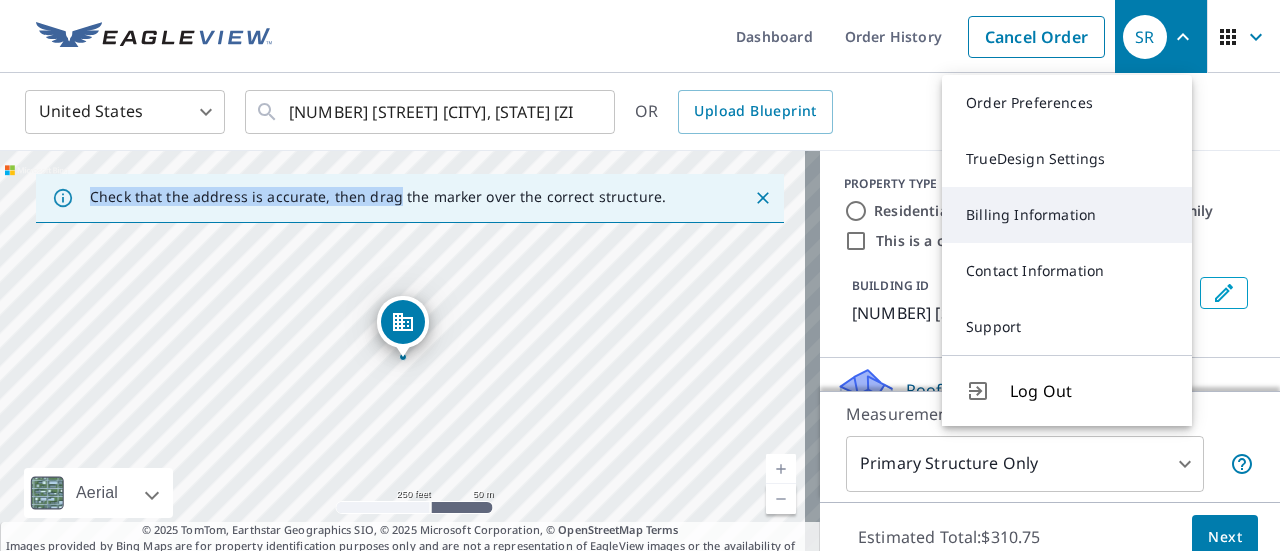 click on "Billing Information" at bounding box center [1067, 215] 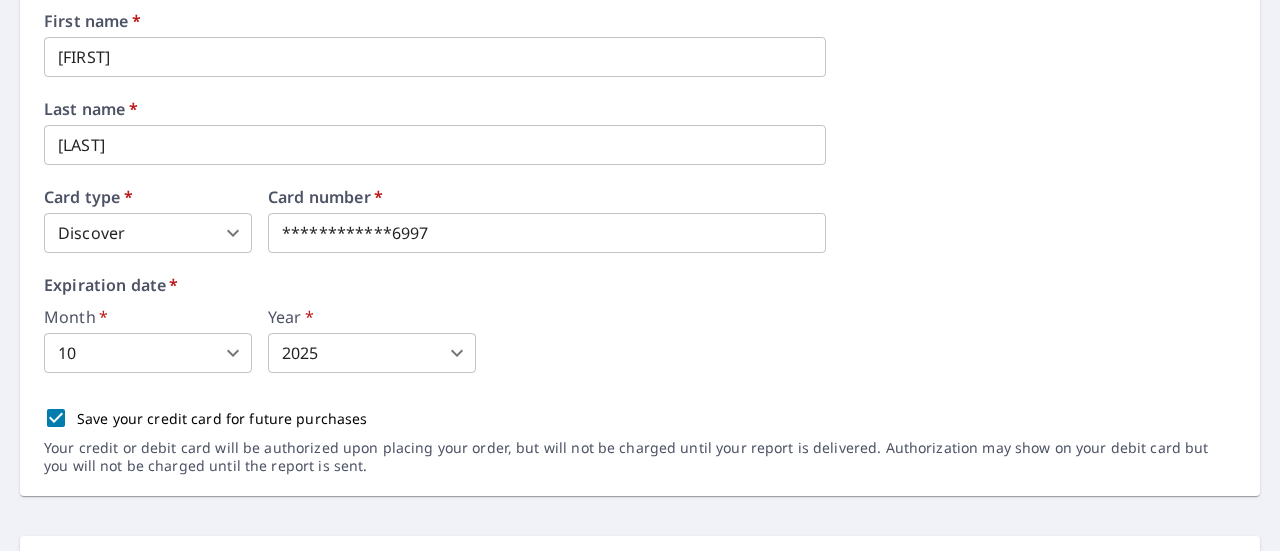 scroll, scrollTop: 310, scrollLeft: 0, axis: vertical 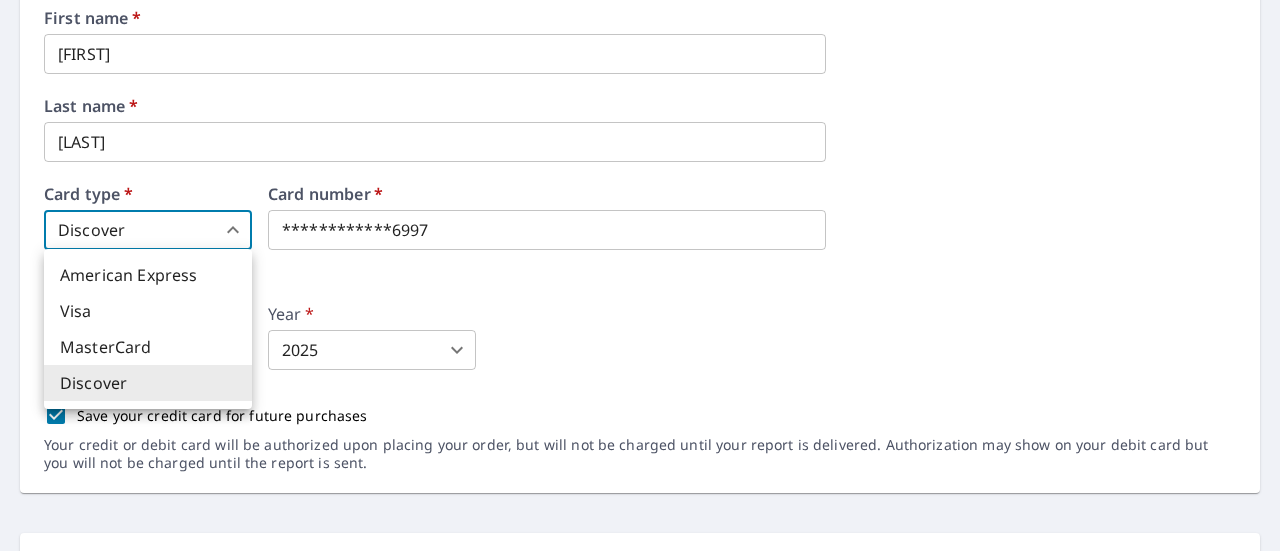click on "**********" at bounding box center (640, 275) 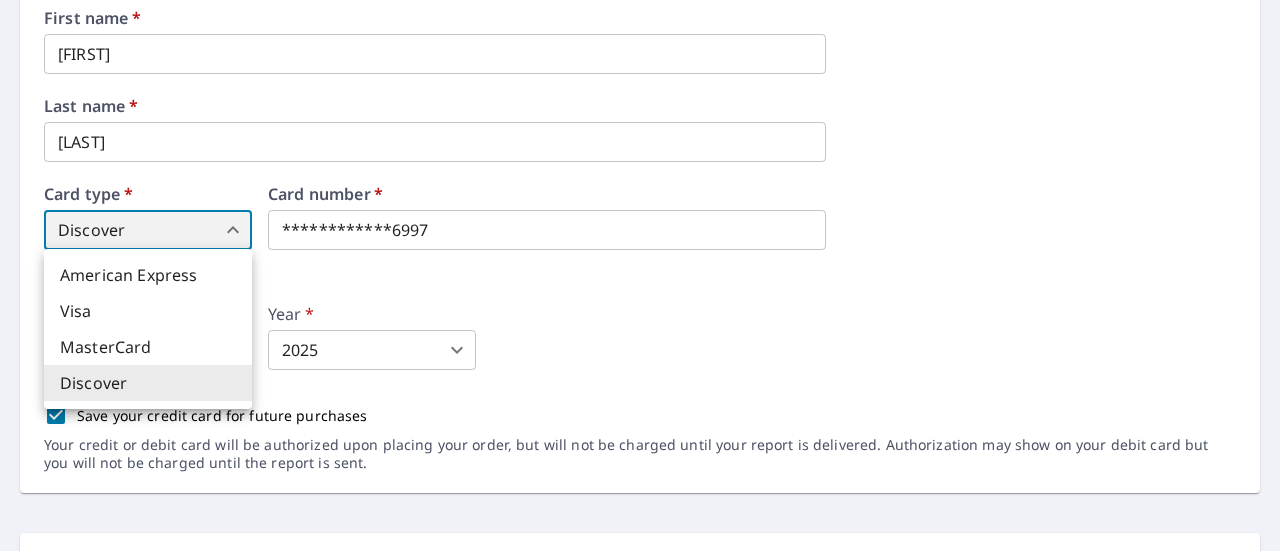 type on "2" 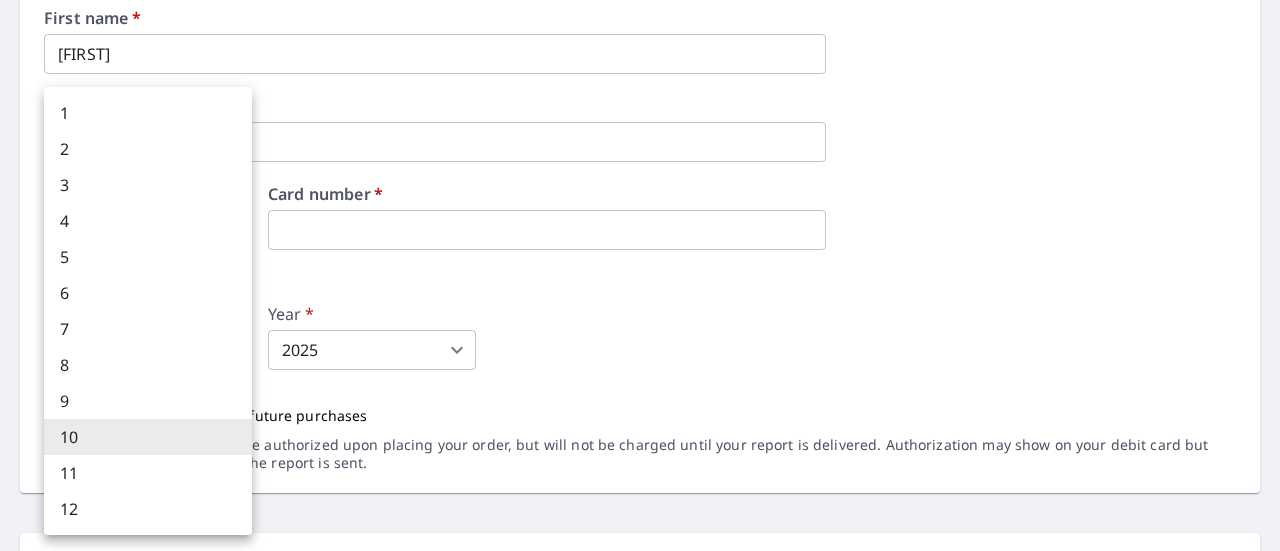 click on "**********" at bounding box center [640, 275] 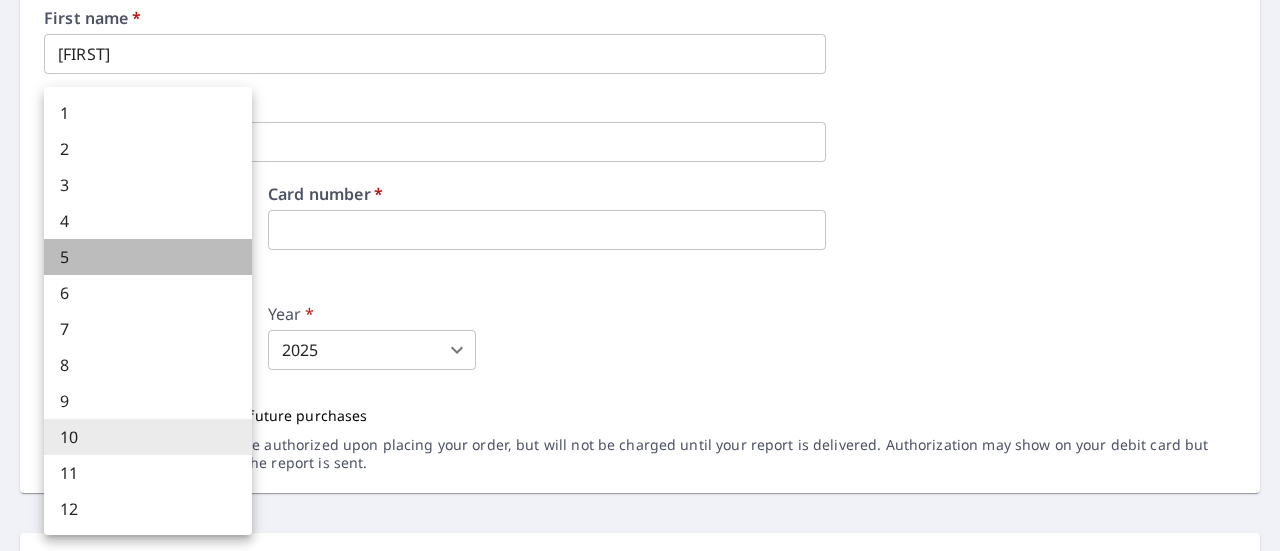 click on "5" at bounding box center [148, 257] 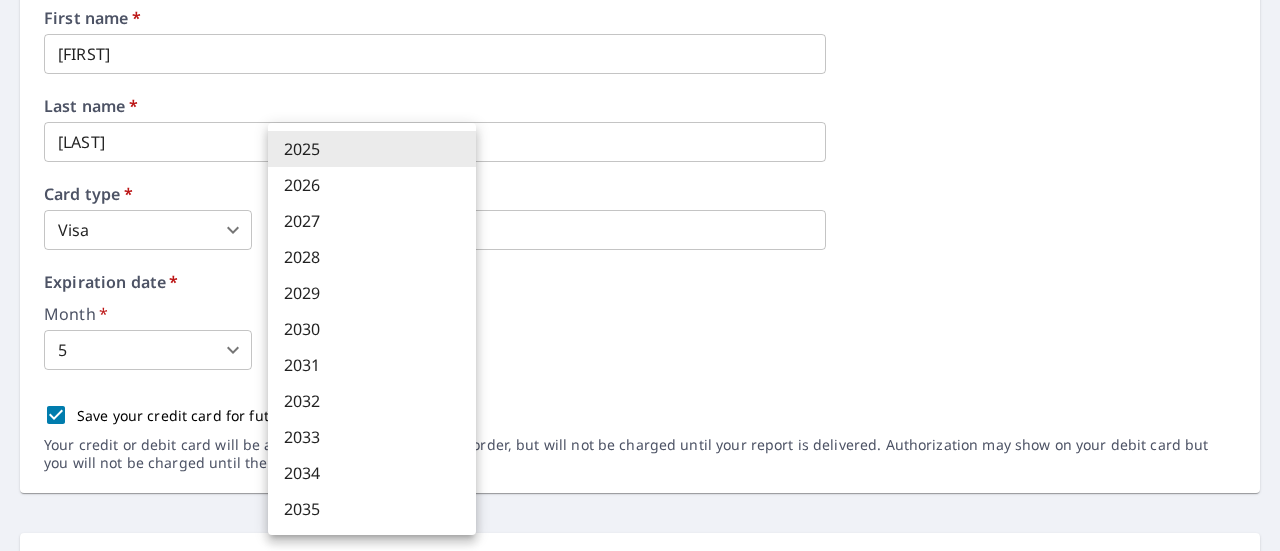 click on "Dashboard Order History Order SR Dashboard / Billing Information Billing Information View and edit your information below. Change Your Payment Information First name   * [FIRST] ​ Last name   * [LAST] ​ Card type   * Visa 2 ​ Card number   * Expiration date   * Month   * 5 5 ​ Year   * 2025 2025 ​ Save your credit card for future purchases Your credit or debit card will be authorized upon placing your order, but will not be charged until your report is delivered. Authorization may show on your debit card but you will not be charged until the report is sent. Change Your Billing Address Please verify the billing address matches the payment information. Billing email   * [EMAIL] ​ Company   * [COMPANY] ​ Country   * United States US ​ Phone [PHONE] ​ Ext. ​ Secondary phone ​ Ext. ​ Address [STREET] ​ City [CITY] ​ State [STATE] [STATE] ​ Zip code [ZIP] ​ Save Cancel Terms of Use  |  Privacy Policy" at bounding box center [640, 275] 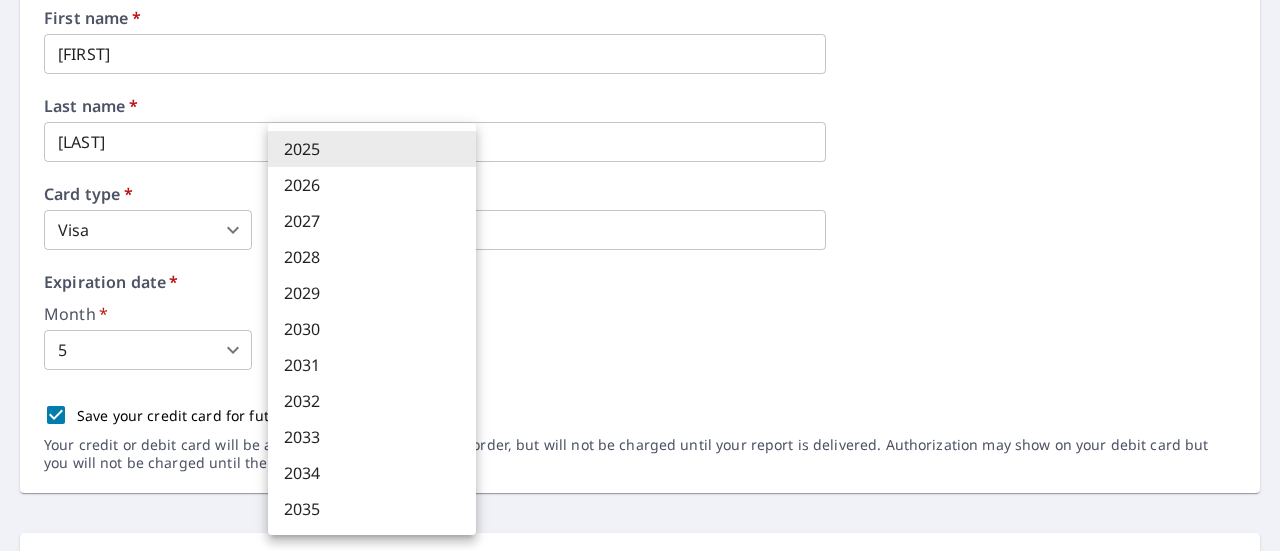 click on "2027" at bounding box center (372, 221) 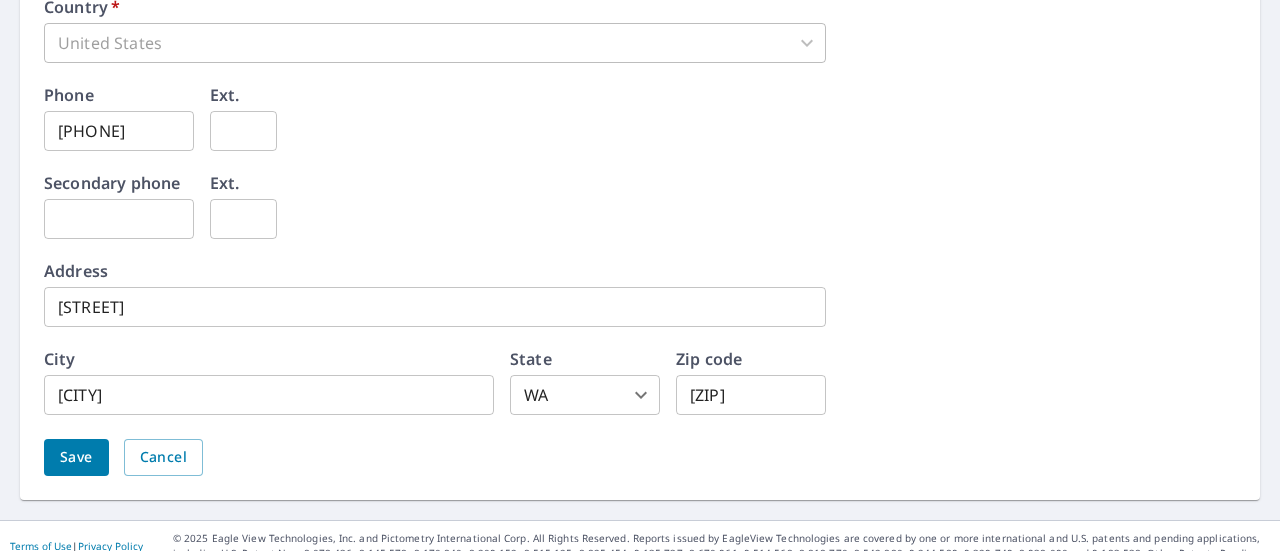 scroll, scrollTop: 1144, scrollLeft: 0, axis: vertical 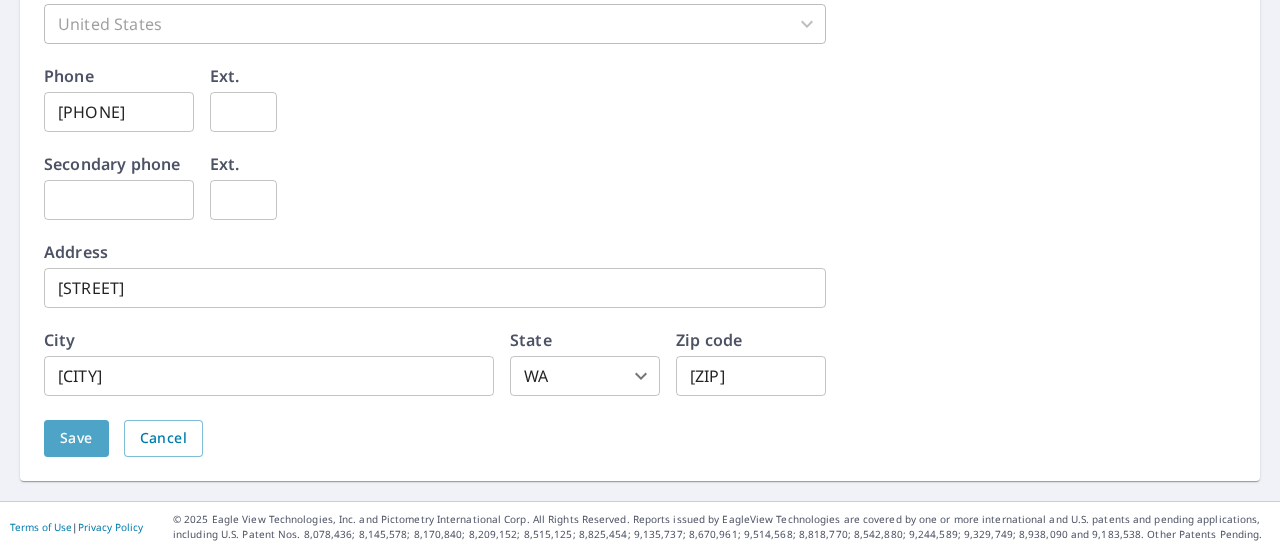 click on "Save" at bounding box center [76, 438] 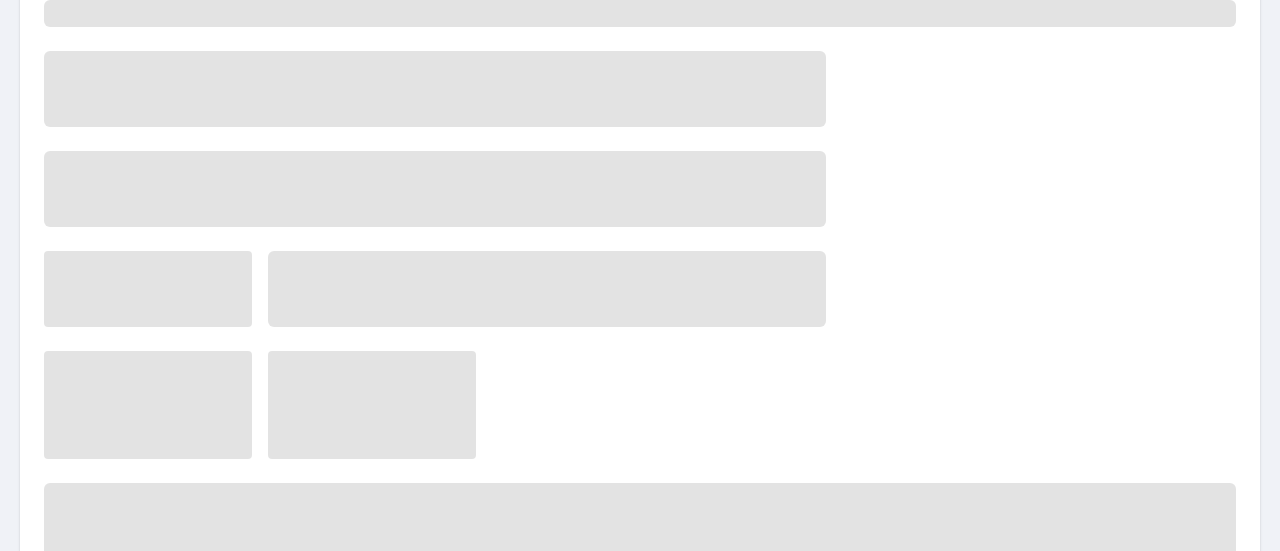 scroll, scrollTop: 0, scrollLeft: 0, axis: both 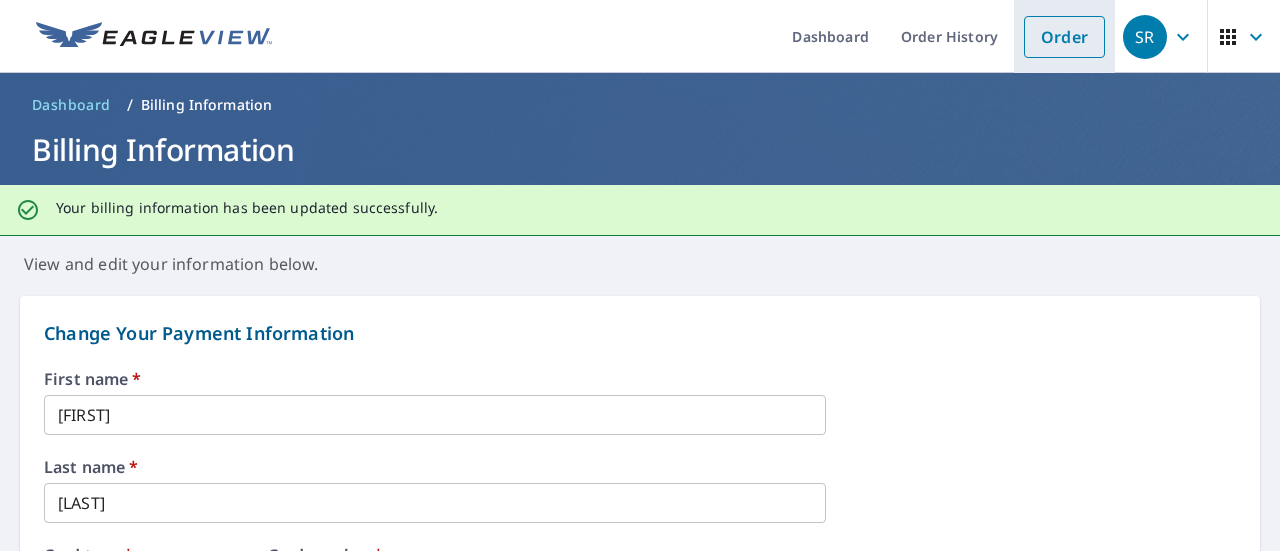 click on "Order" at bounding box center (1064, 37) 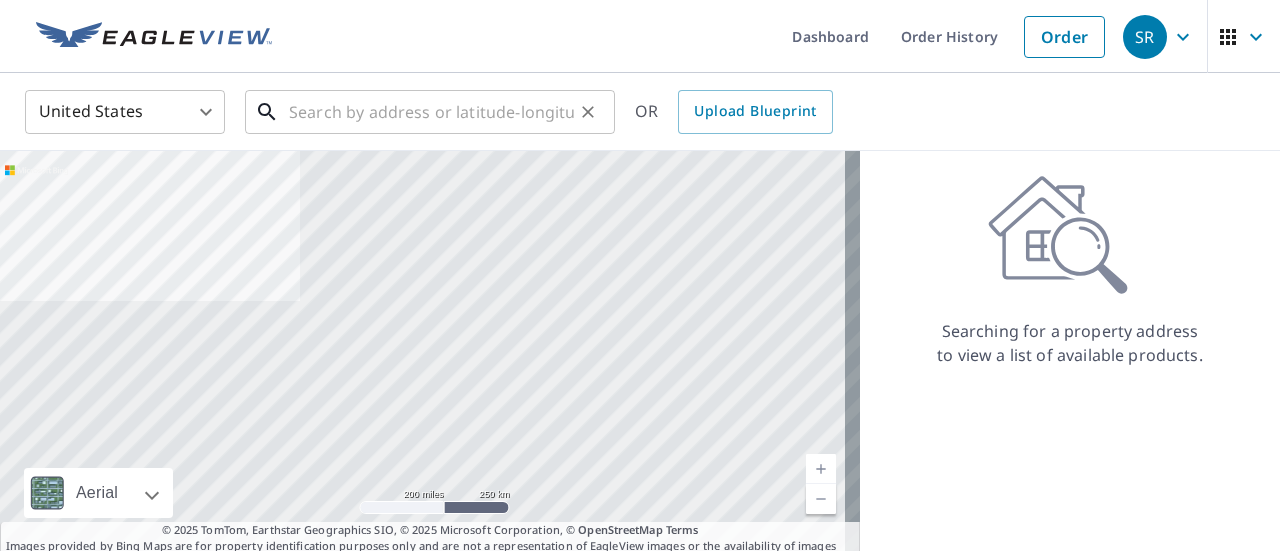 click at bounding box center (431, 112) 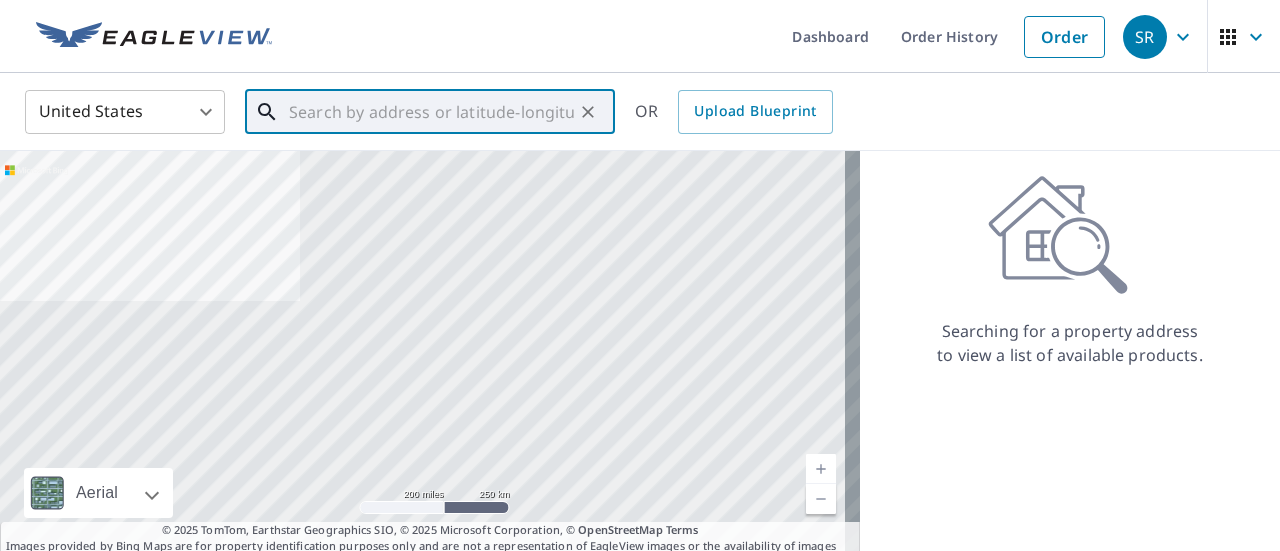 click at bounding box center [431, 112] 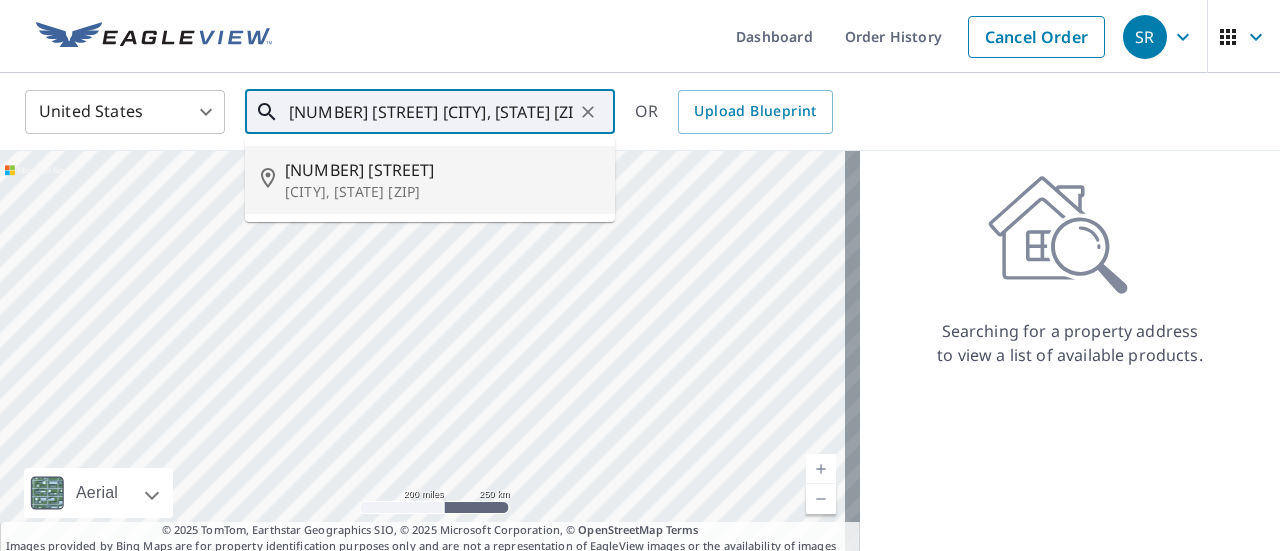 click on "[NUMBER] [STREET]" at bounding box center [442, 170] 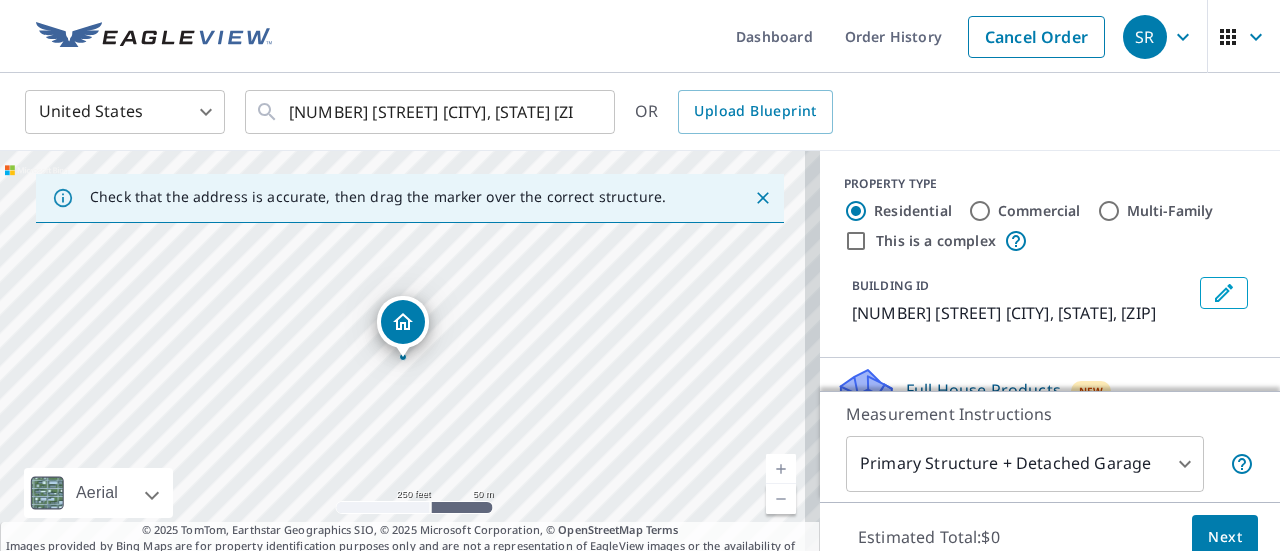 drag, startPoint x: 404, startPoint y: 314, endPoint x: 387, endPoint y: 308, distance: 18.027756 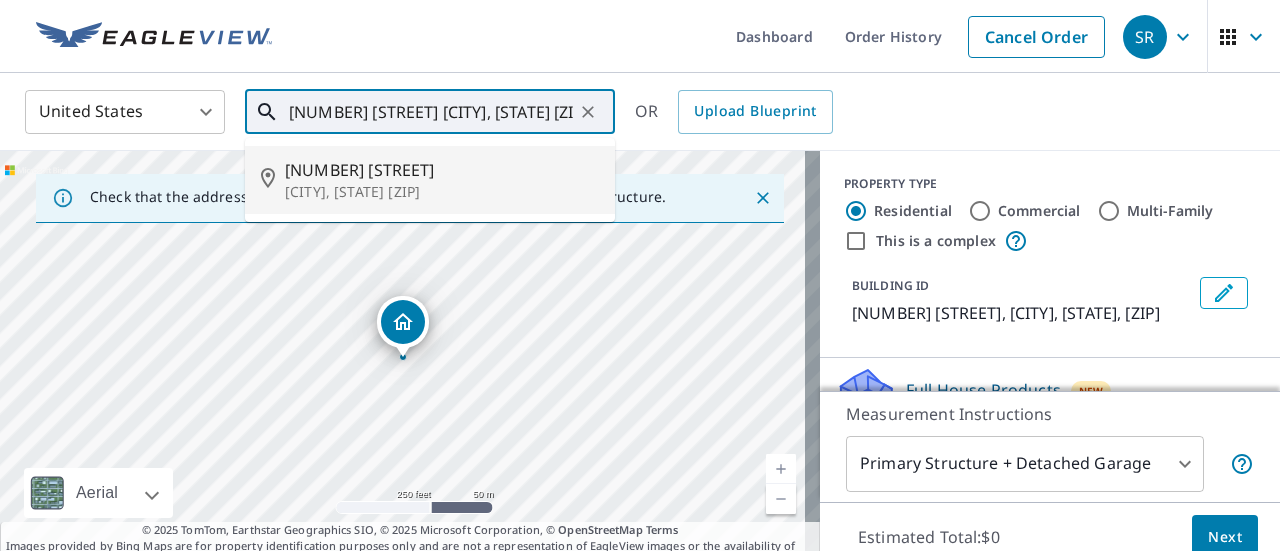 drag, startPoint x: 523, startPoint y: 103, endPoint x: 235, endPoint y: 122, distance: 288.62607 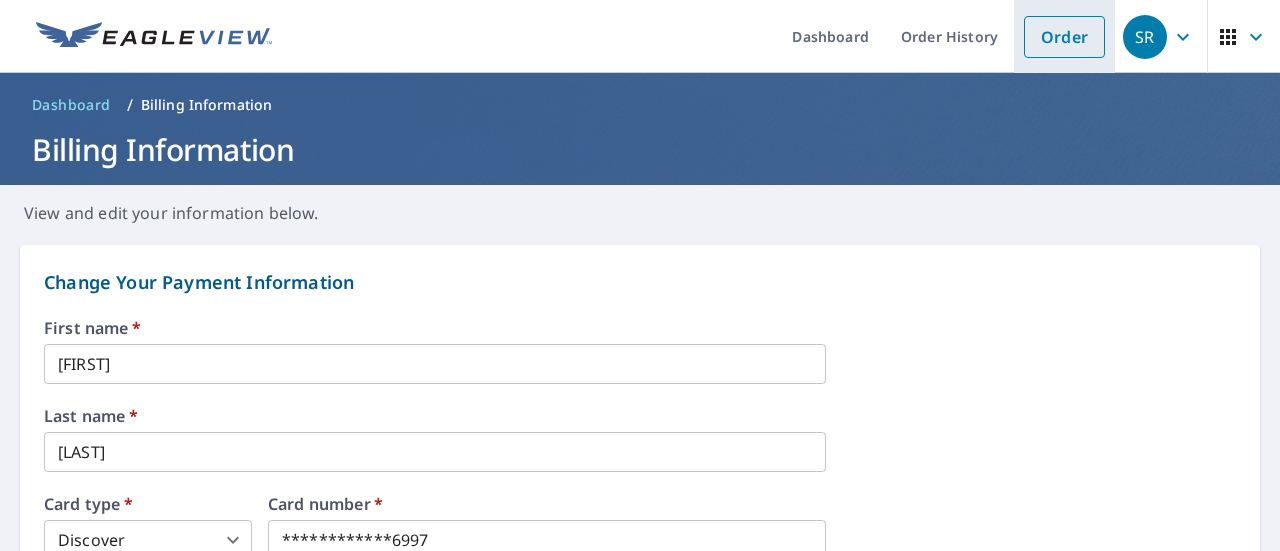click on "Order" at bounding box center (1064, 37) 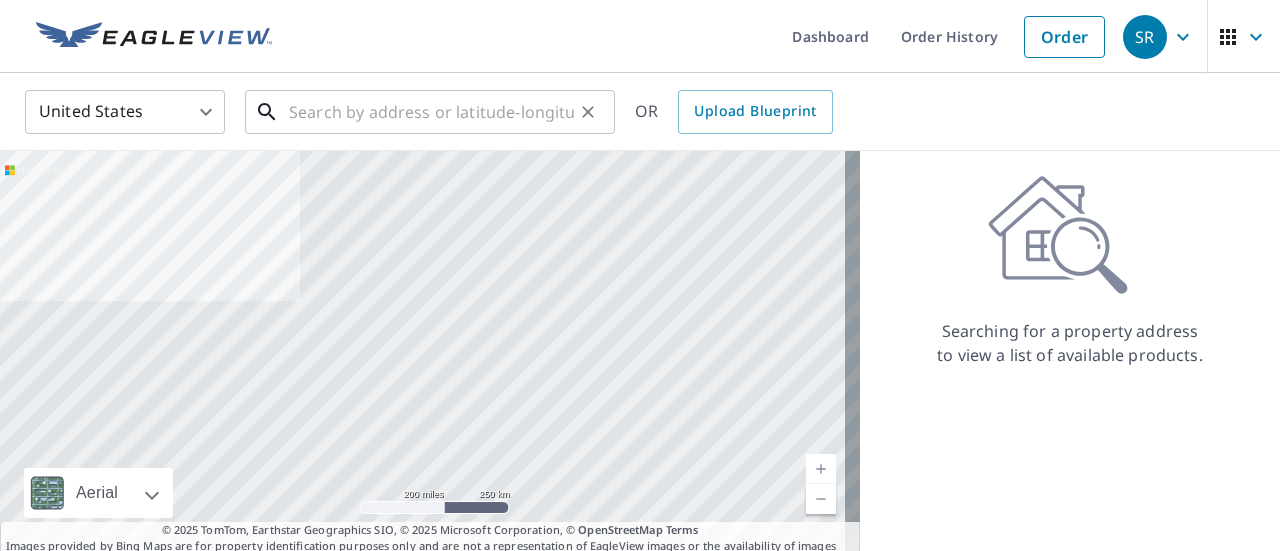 click at bounding box center (431, 112) 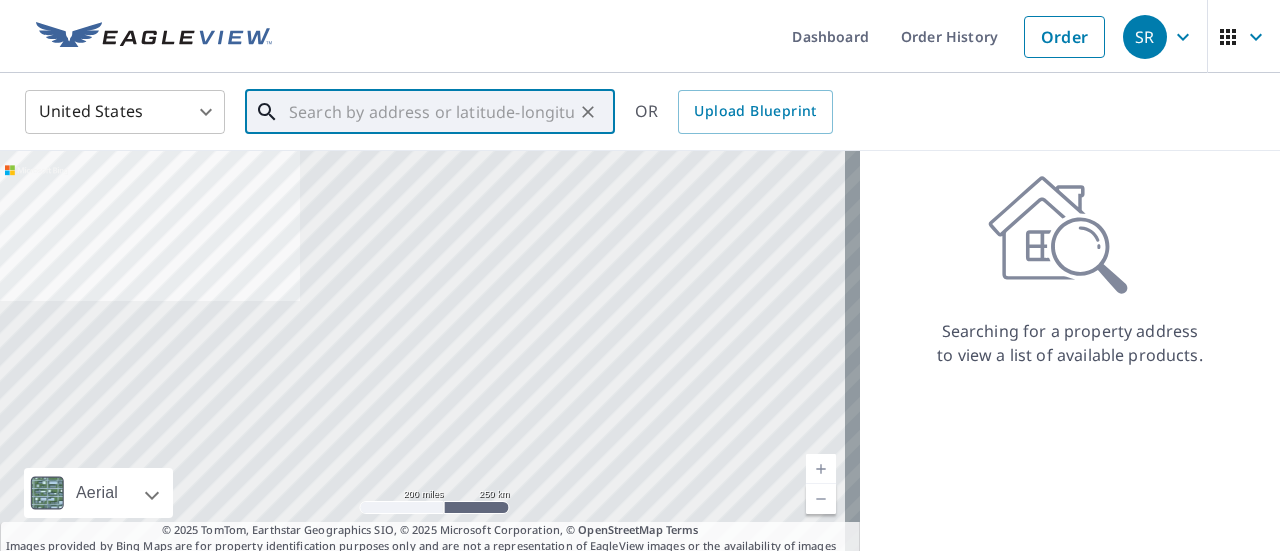 paste on "[NUMBER] [STREET] [CITY], [STATE] [ZIP]" 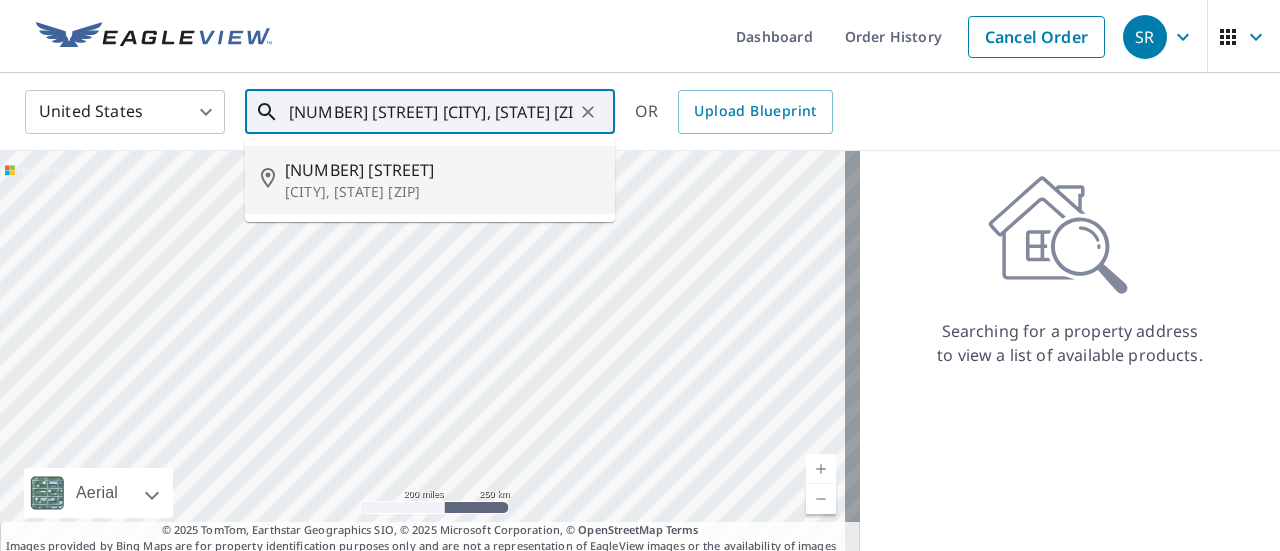 click on "[NUMBER] [STREET]" at bounding box center (442, 170) 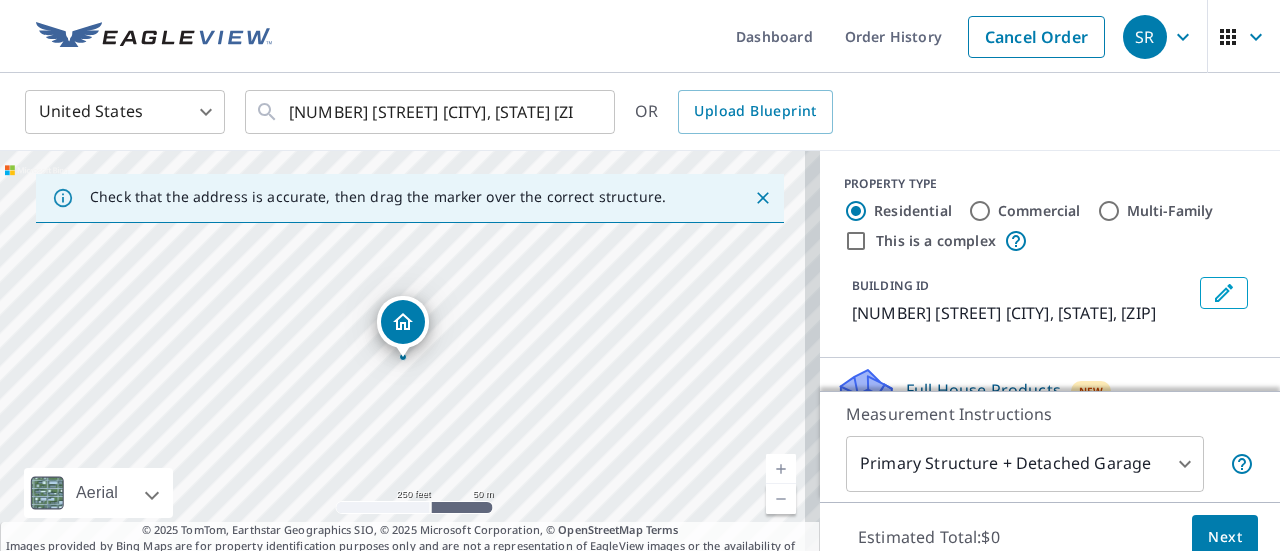 drag, startPoint x: 424, startPoint y: 313, endPoint x: 404, endPoint y: 313, distance: 20 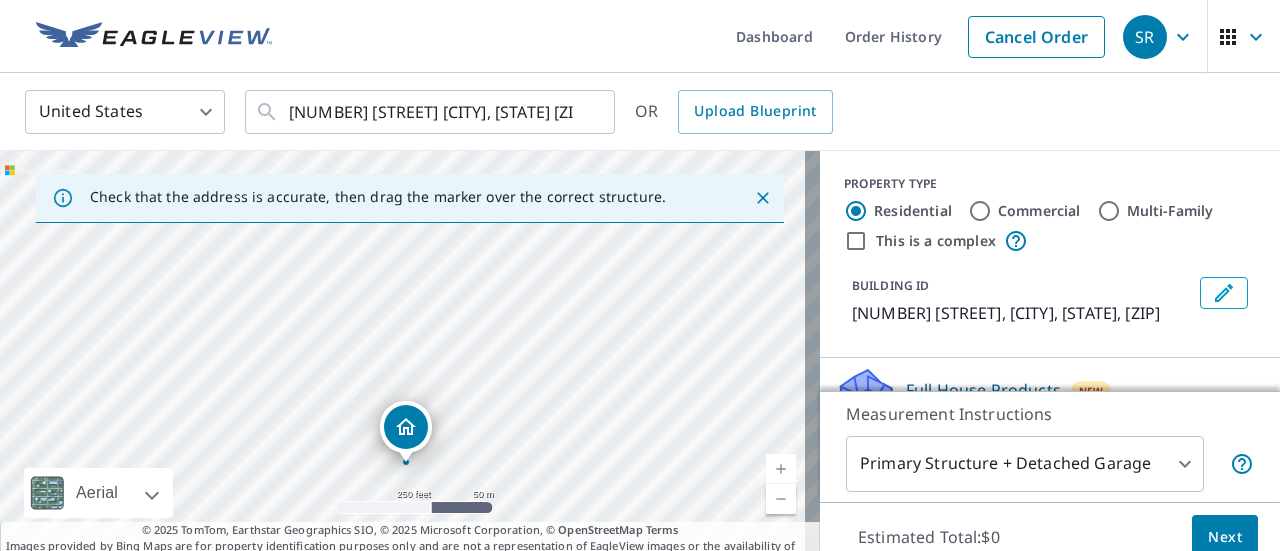 click on "[NUMBER] [STREET] [CITY], [STATE], [ZIP]" at bounding box center (410, 361) 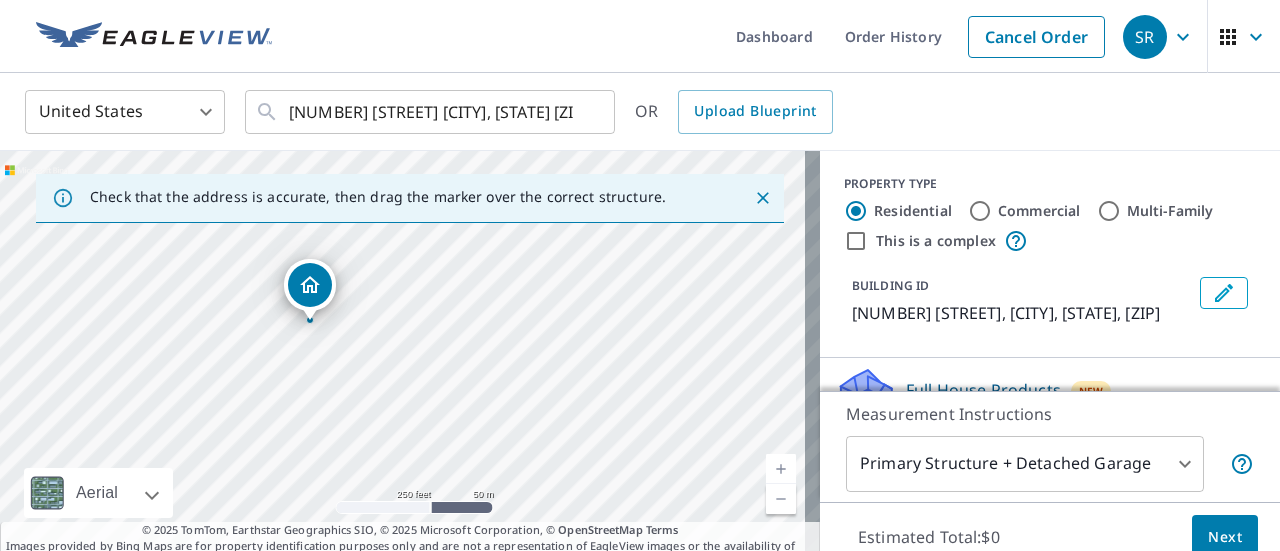 drag, startPoint x: 670, startPoint y: 440, endPoint x: 574, endPoint y: 298, distance: 171.40594 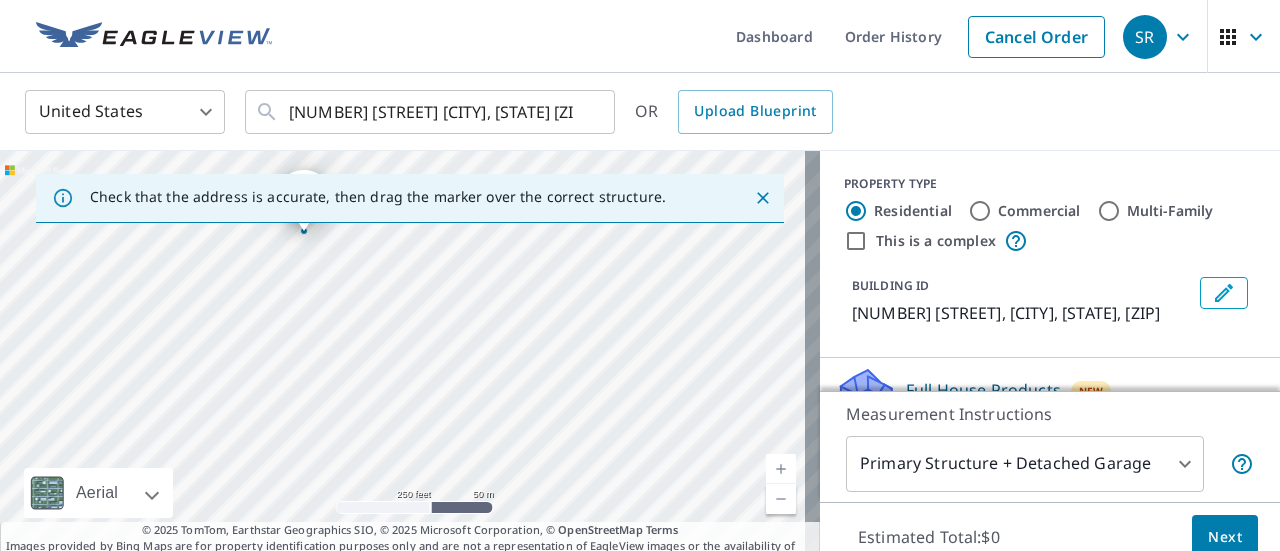 drag, startPoint x: 587, startPoint y: 376, endPoint x: 581, endPoint y: 287, distance: 89.20202 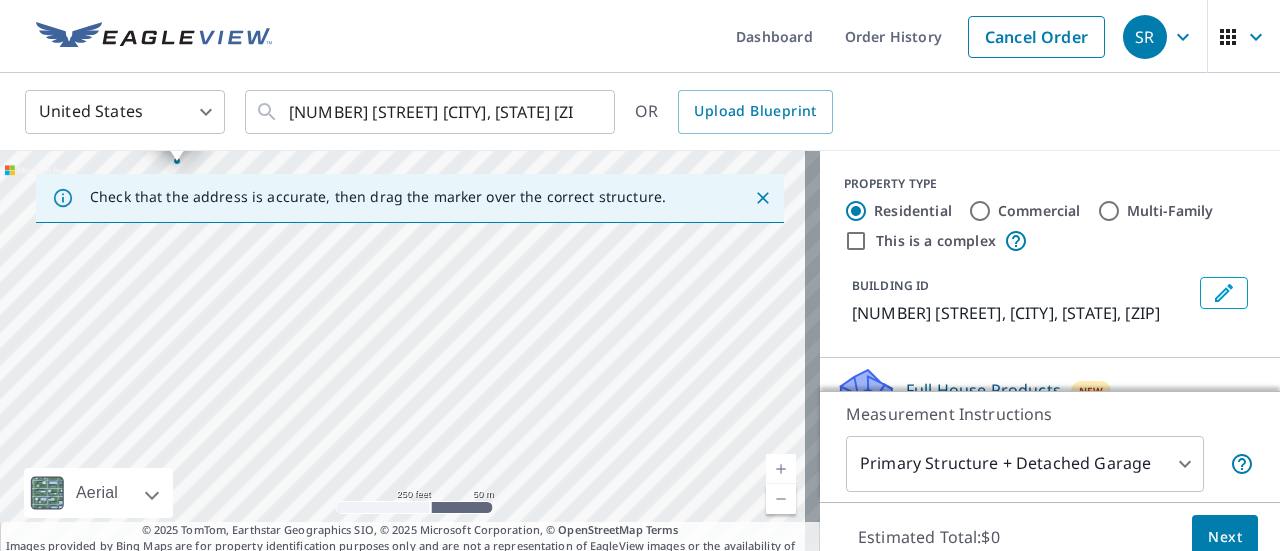 drag, startPoint x: 615, startPoint y: 397, endPoint x: 488, endPoint y: 327, distance: 145.0138 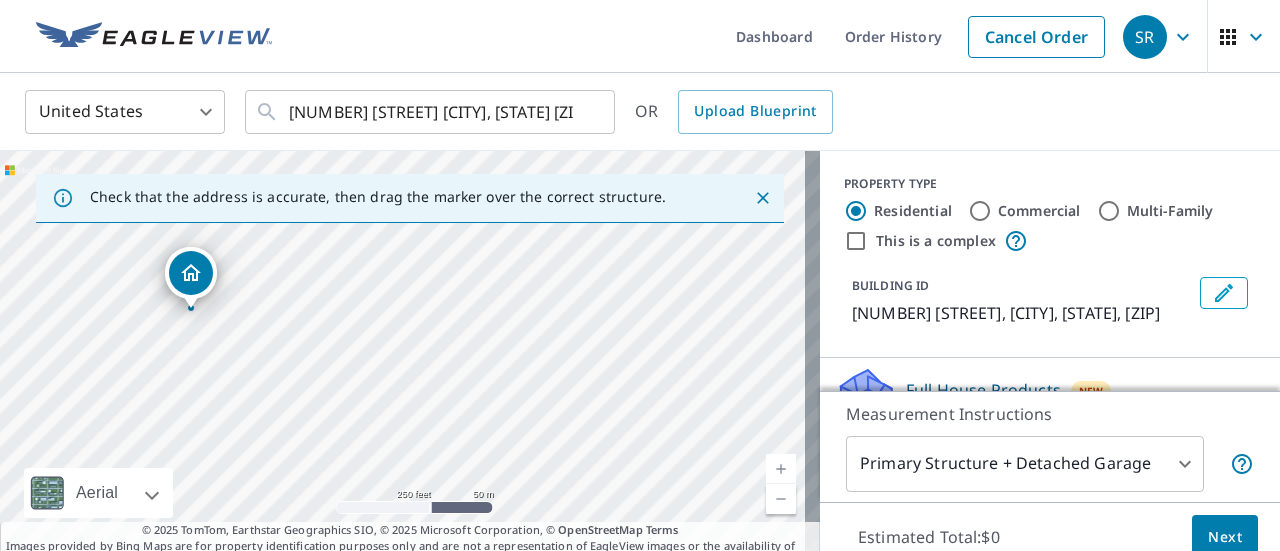 drag, startPoint x: 268, startPoint y: 361, endPoint x: 266, endPoint y: 378, distance: 17.117243 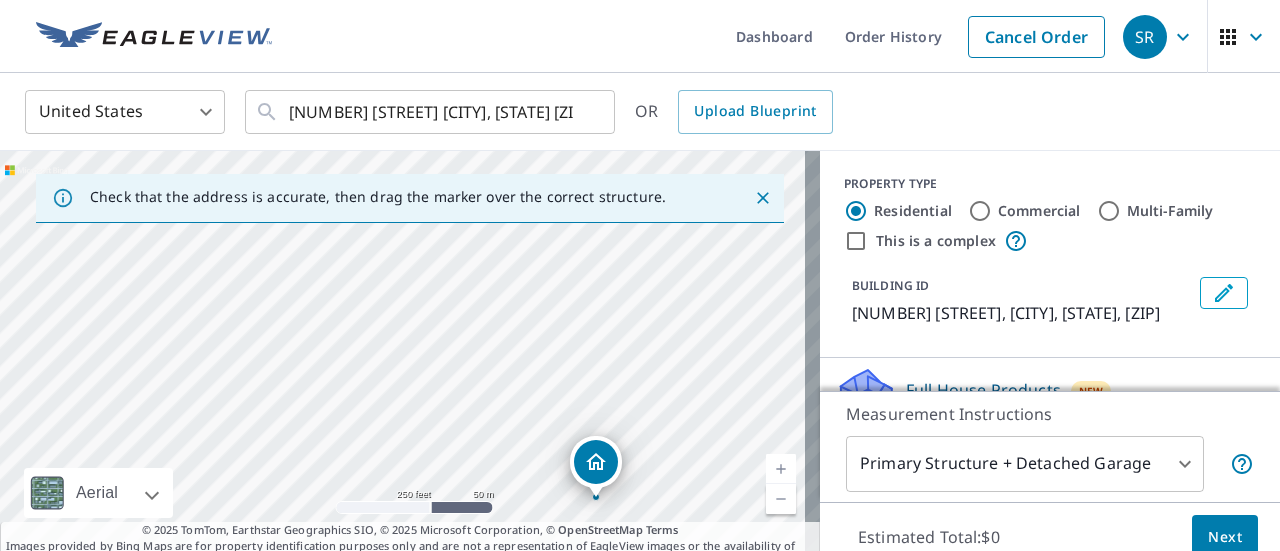 drag, startPoint x: 179, startPoint y: 270, endPoint x: 584, endPoint y: 459, distance: 446.92953 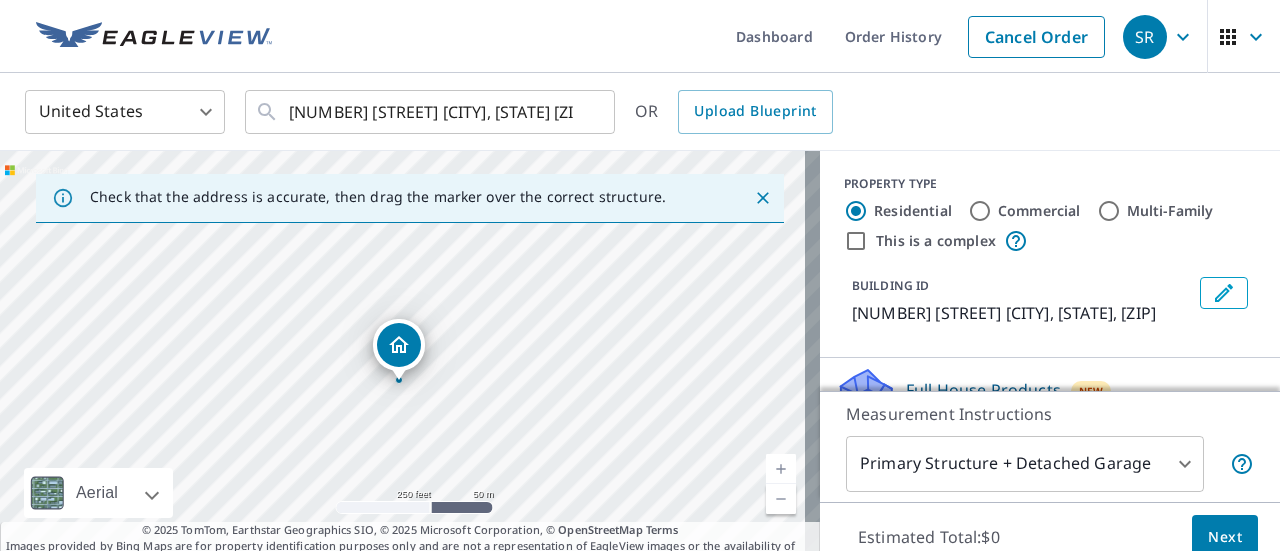 drag, startPoint x: 409, startPoint y: 308, endPoint x: 405, endPoint y: 330, distance: 22.36068 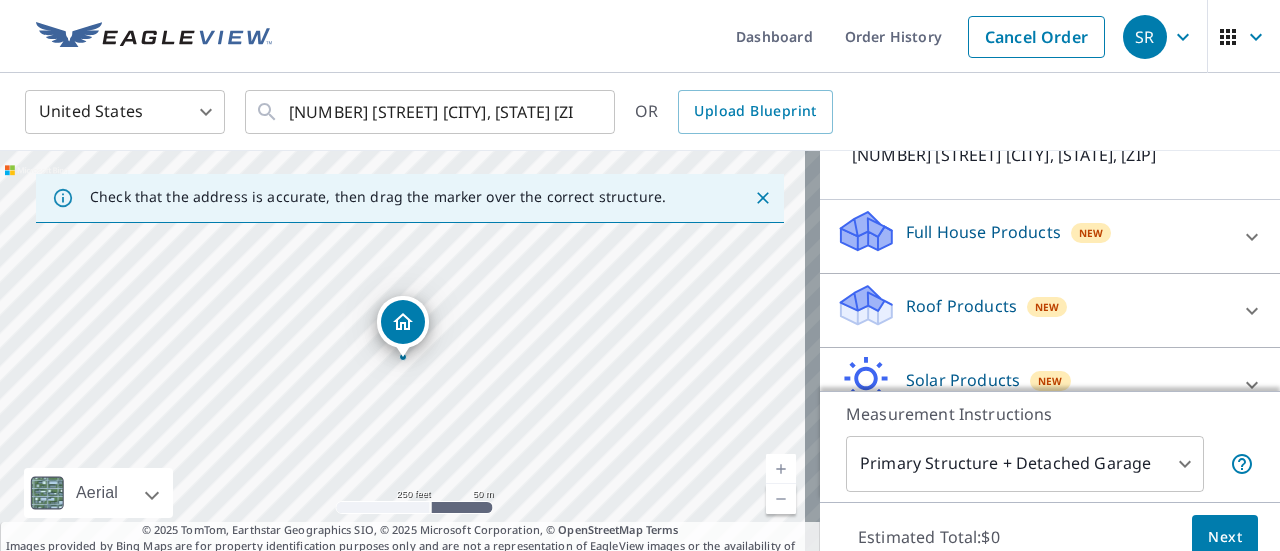 scroll, scrollTop: 168, scrollLeft: 0, axis: vertical 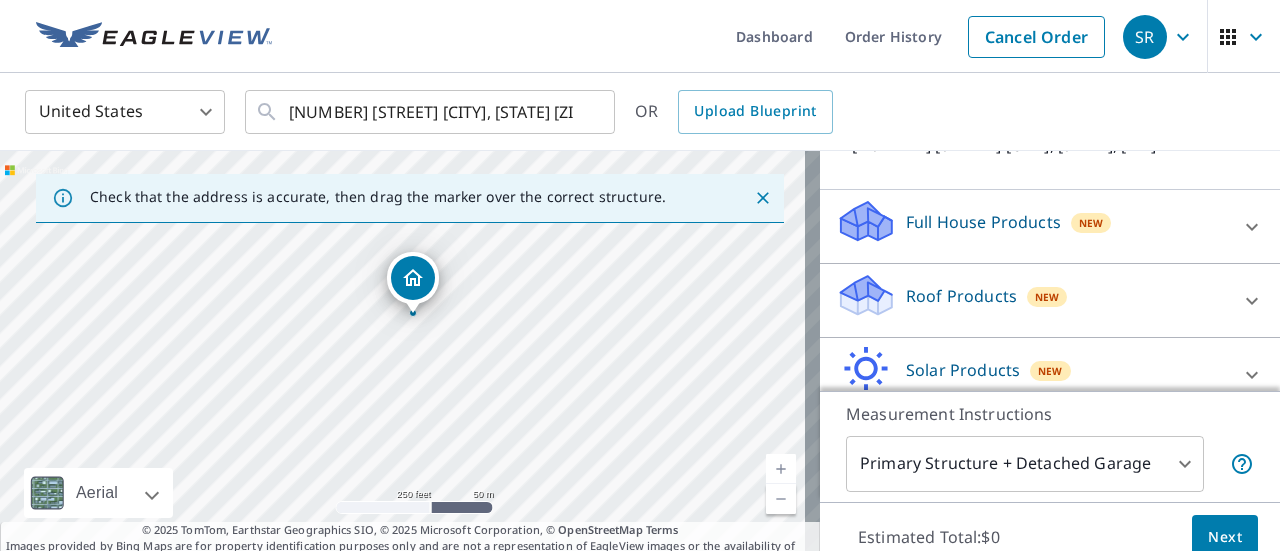 drag, startPoint x: 588, startPoint y: 373, endPoint x: 598, endPoint y: 329, distance: 45.122055 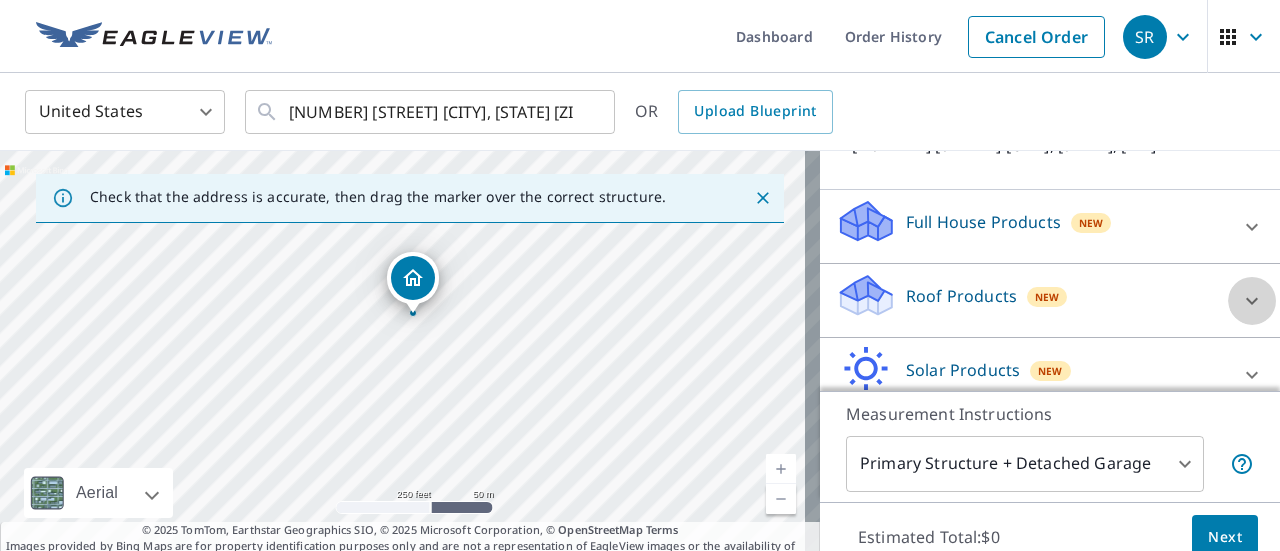 click 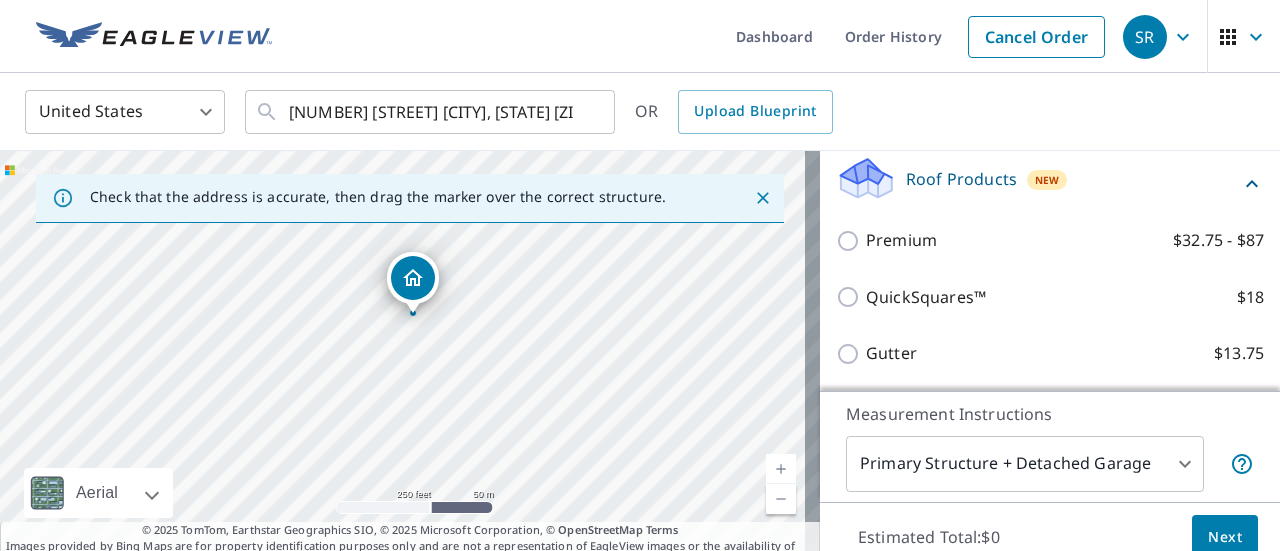 scroll, scrollTop: 287, scrollLeft: 0, axis: vertical 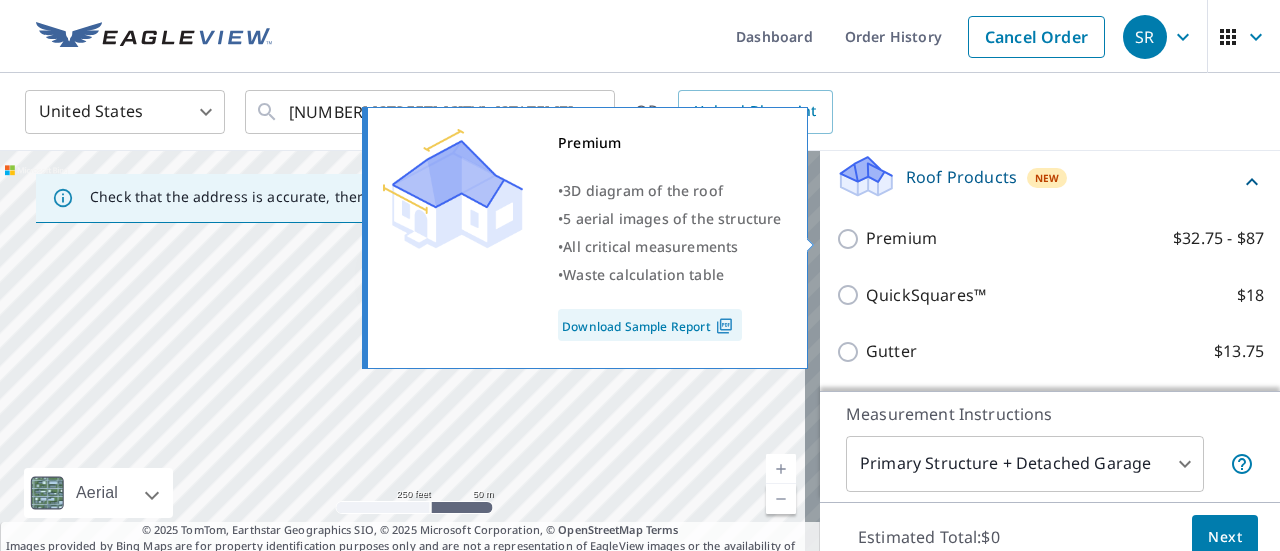 click on "Premium $32.75 - $87" at bounding box center [851, 239] 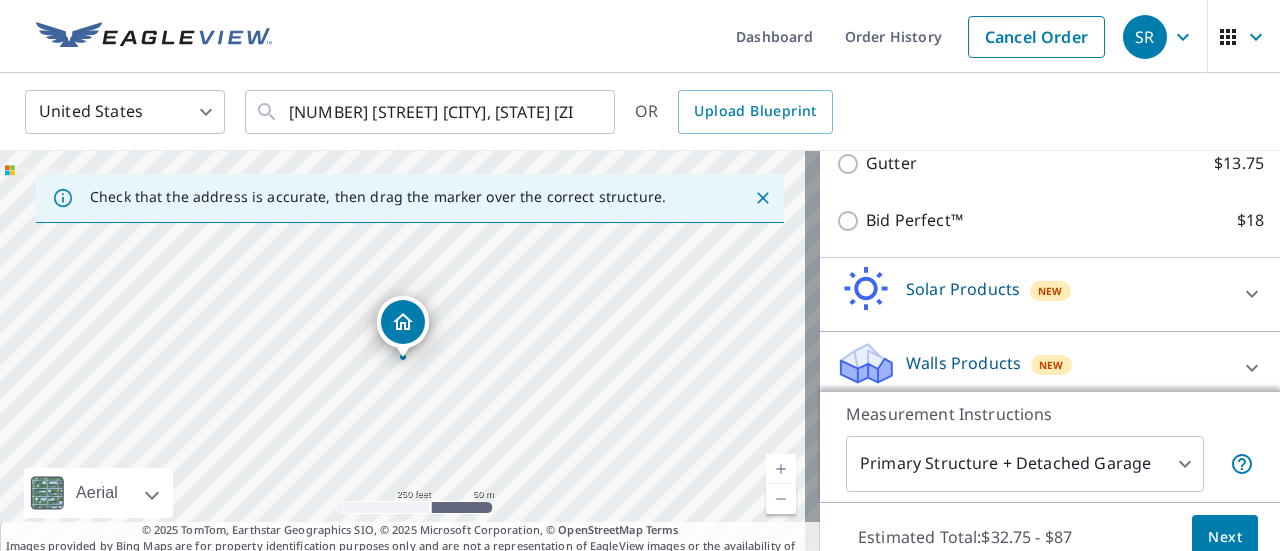 scroll, scrollTop: 556, scrollLeft: 0, axis: vertical 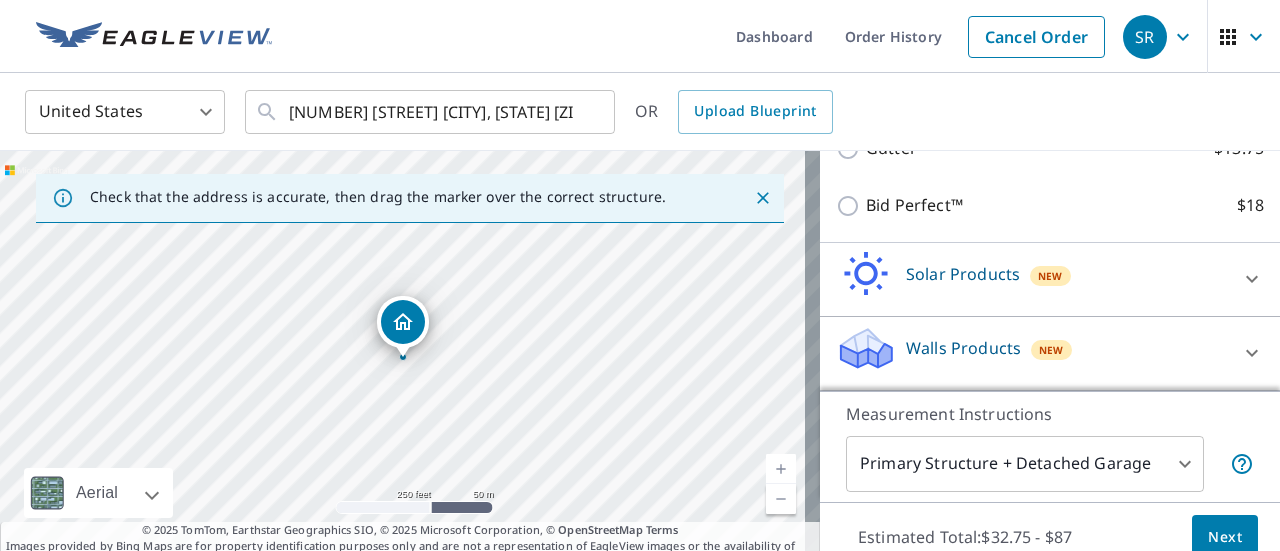 click 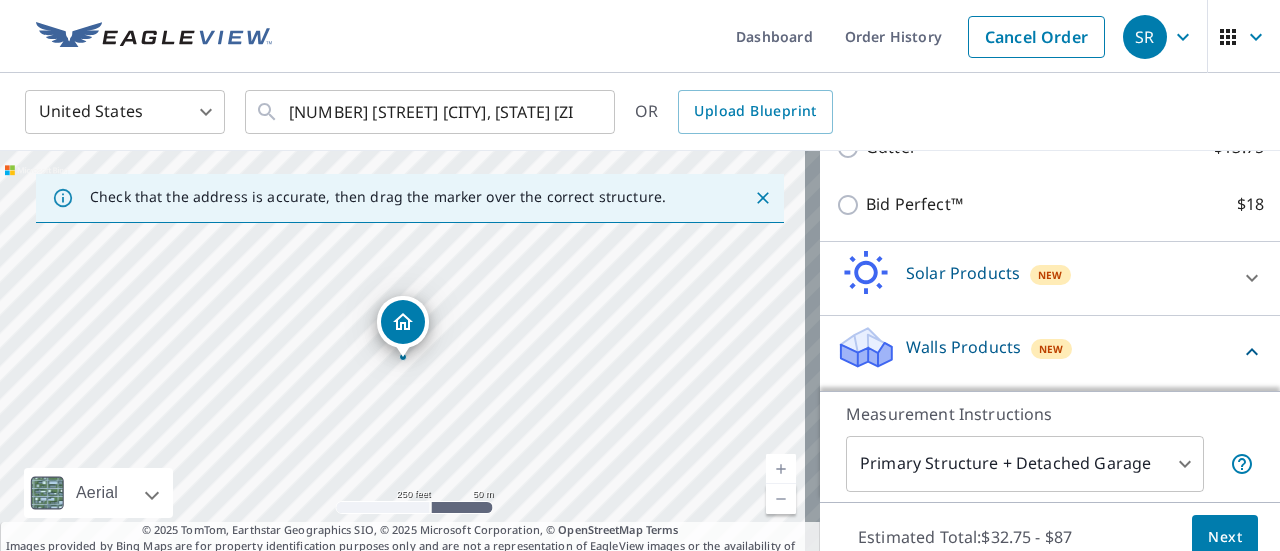 scroll, scrollTop: 670, scrollLeft: 0, axis: vertical 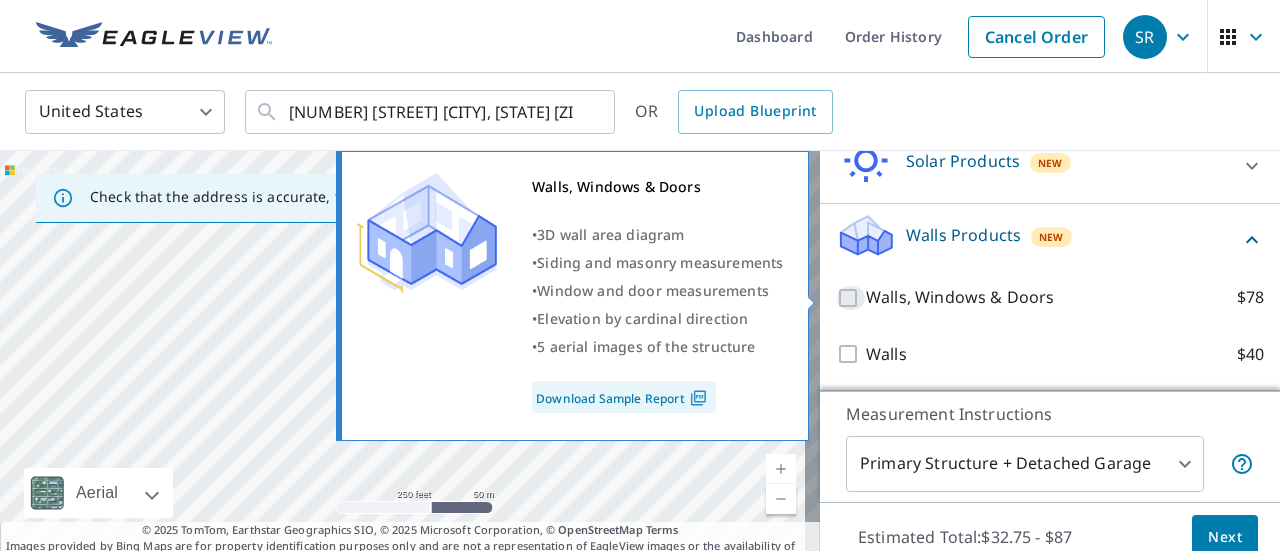 click on "Walls, Windows & Doors $78" at bounding box center [851, 298] 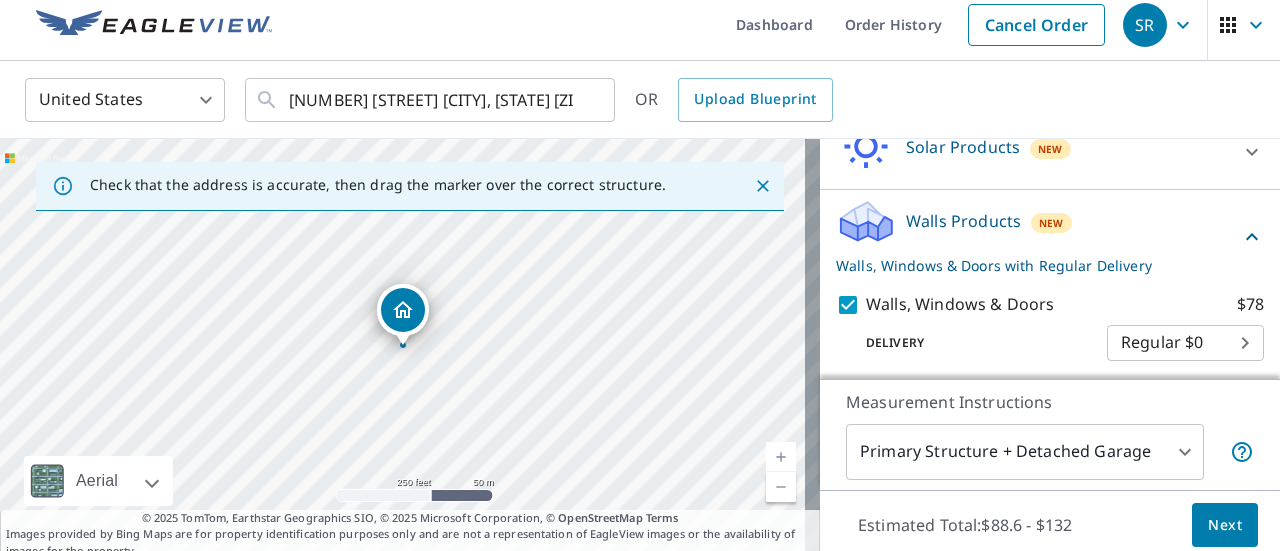 scroll, scrollTop: 0, scrollLeft: 0, axis: both 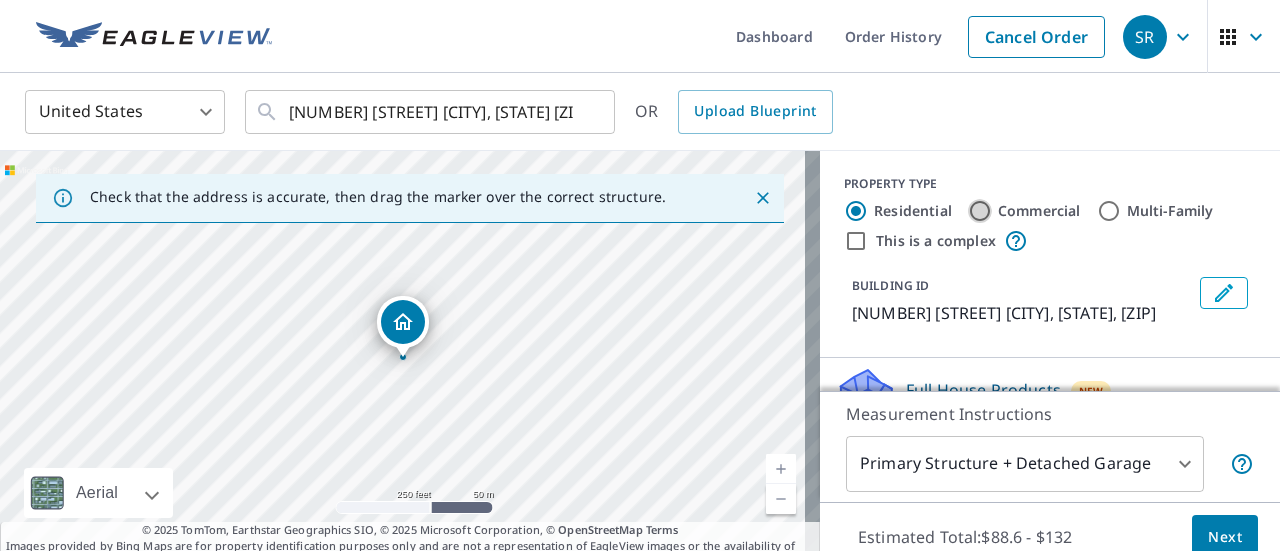 click on "Commercial" at bounding box center (980, 211) 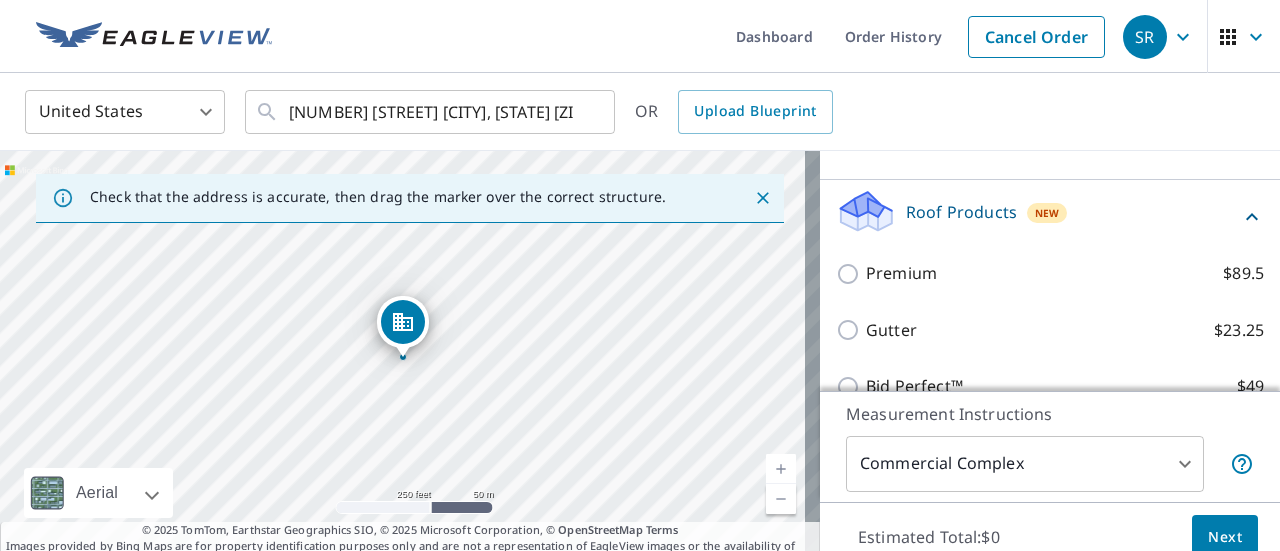 scroll, scrollTop: 174, scrollLeft: 0, axis: vertical 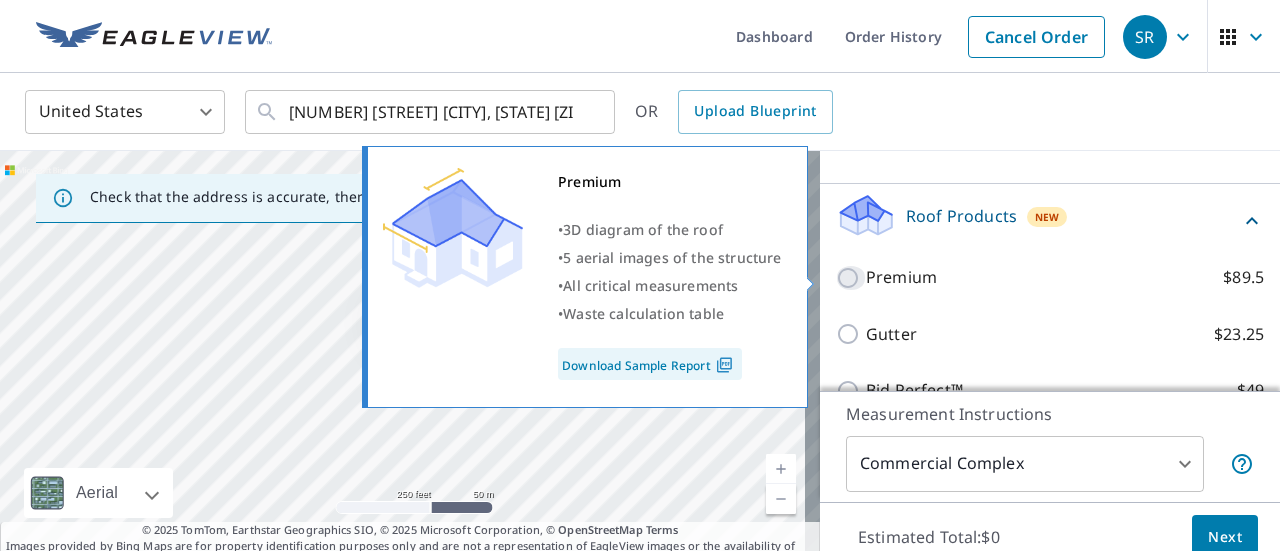 click on "Premium $89.5" at bounding box center [851, 278] 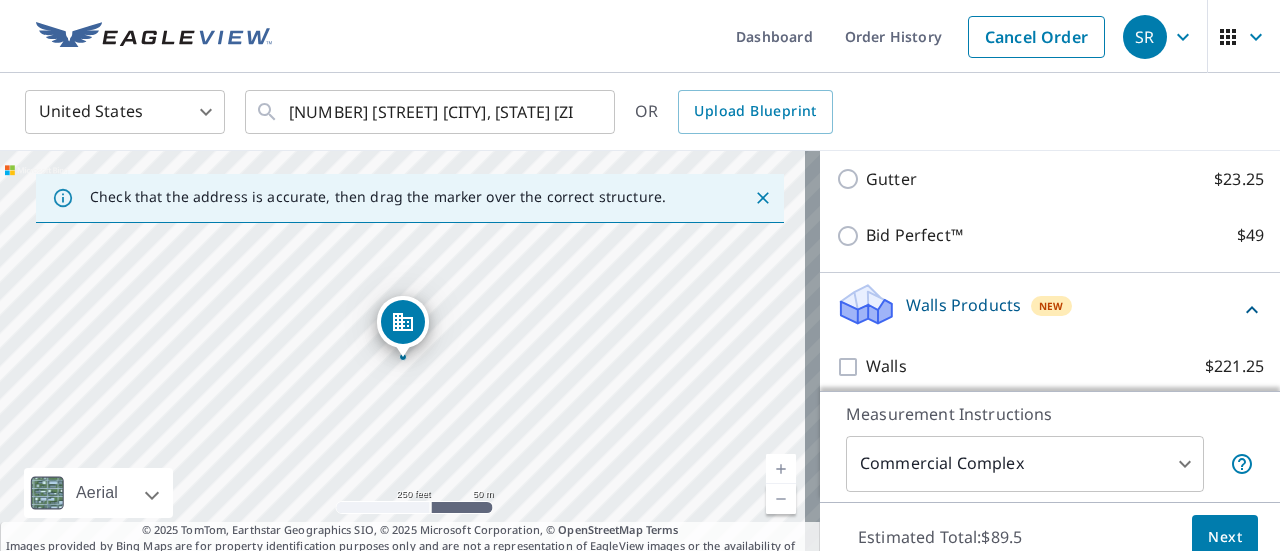 scroll, scrollTop: 408, scrollLeft: 0, axis: vertical 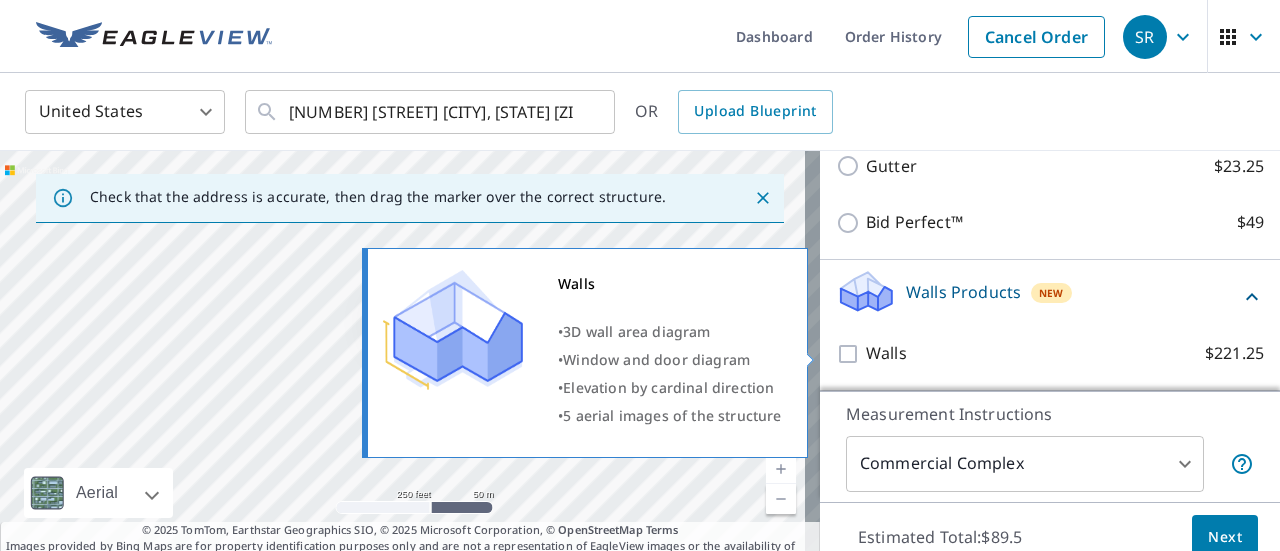 click on "Walls $221.25" at bounding box center [851, 354] 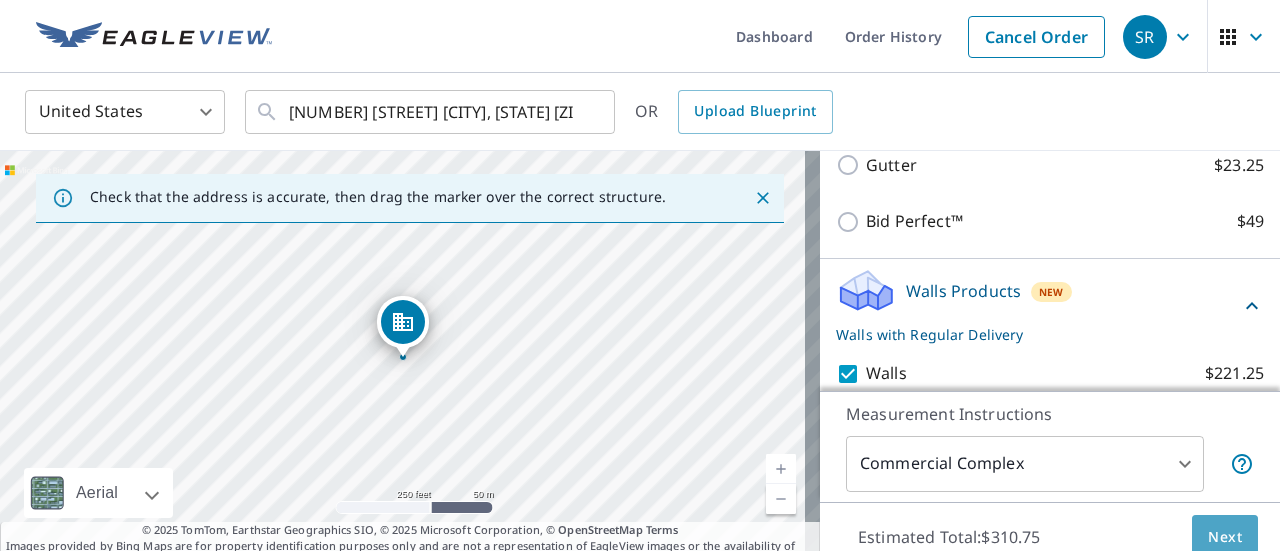 click on "Next" at bounding box center [1225, 537] 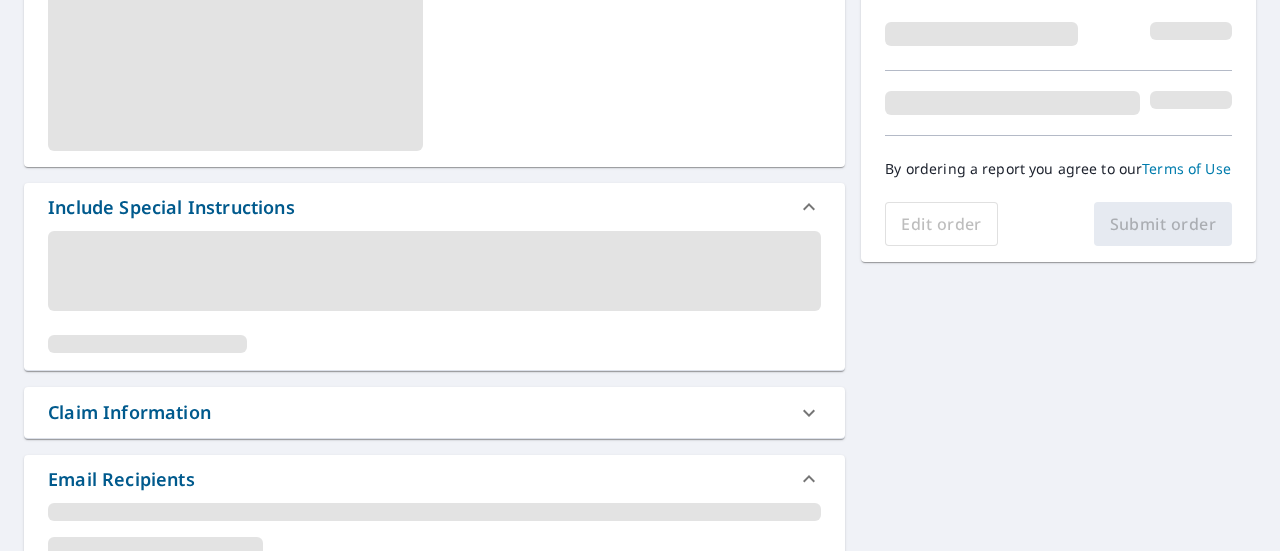 scroll, scrollTop: 475, scrollLeft: 0, axis: vertical 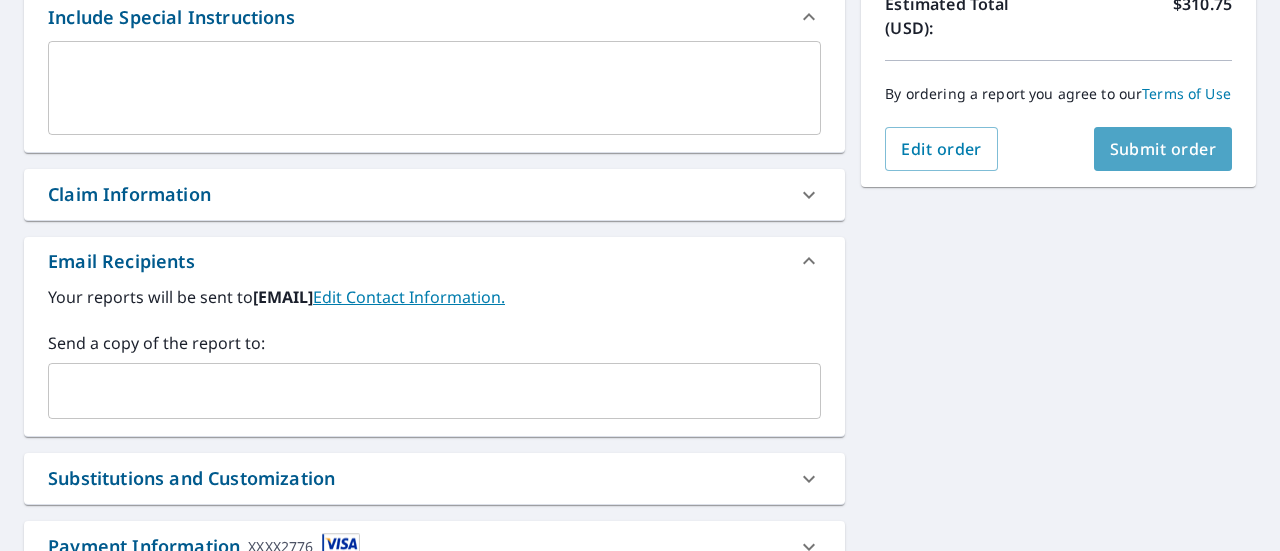 click on "Submit order" at bounding box center (1163, 149) 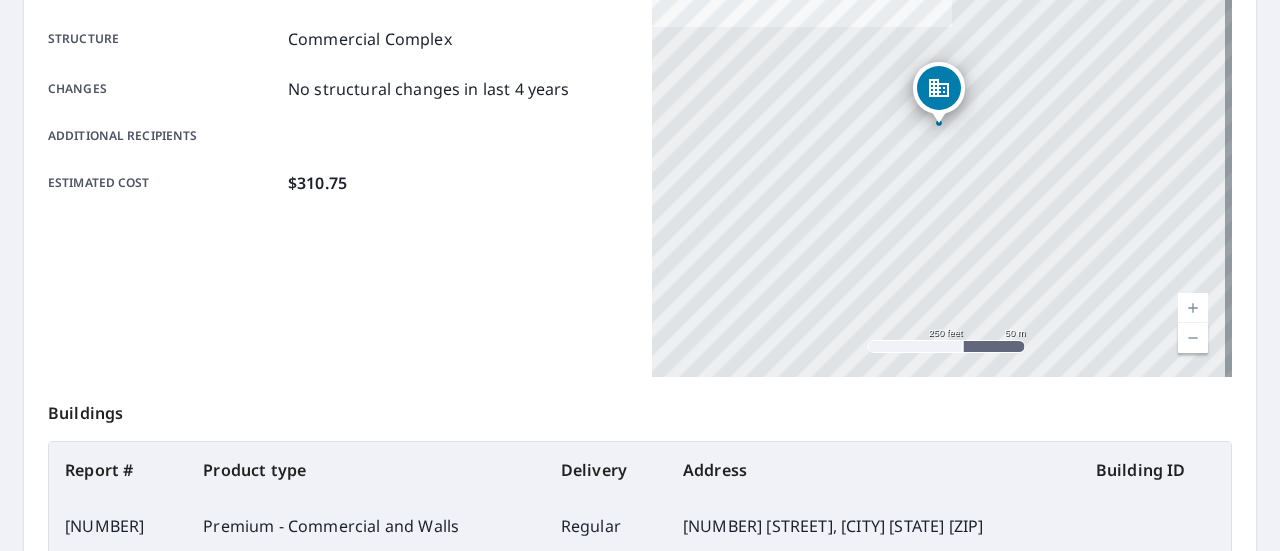 scroll, scrollTop: 399, scrollLeft: 0, axis: vertical 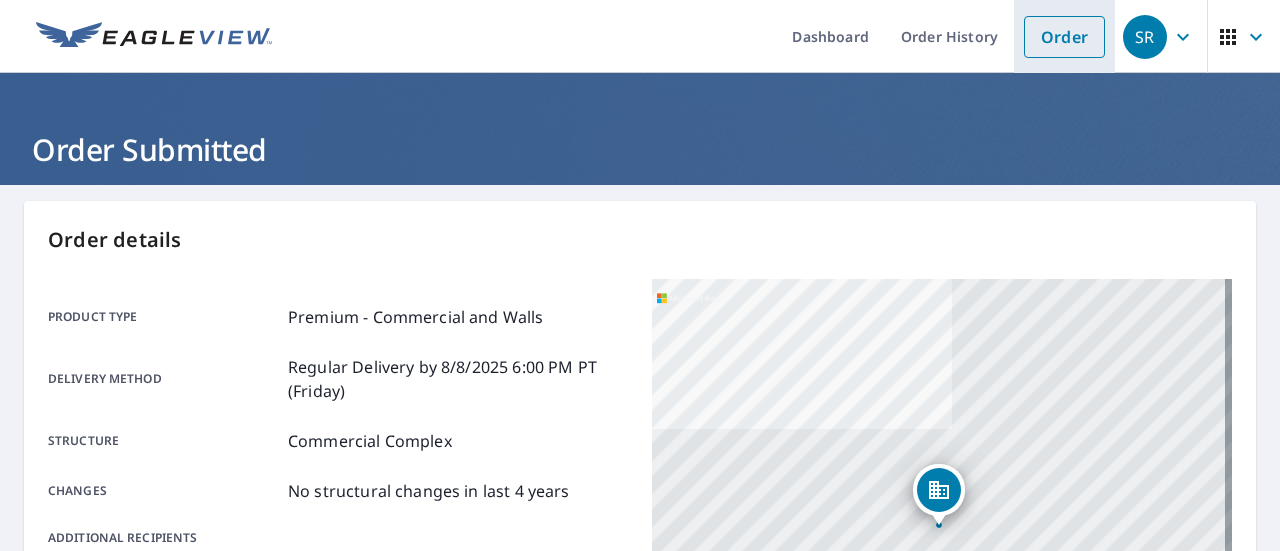 click on "Order" at bounding box center [1064, 37] 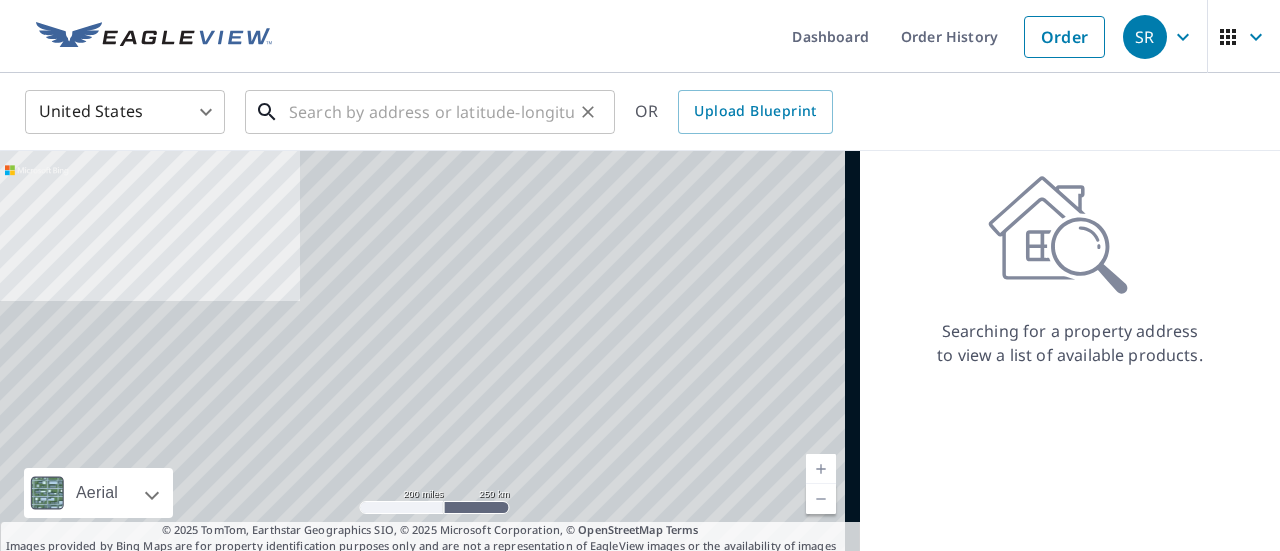 click at bounding box center (431, 112) 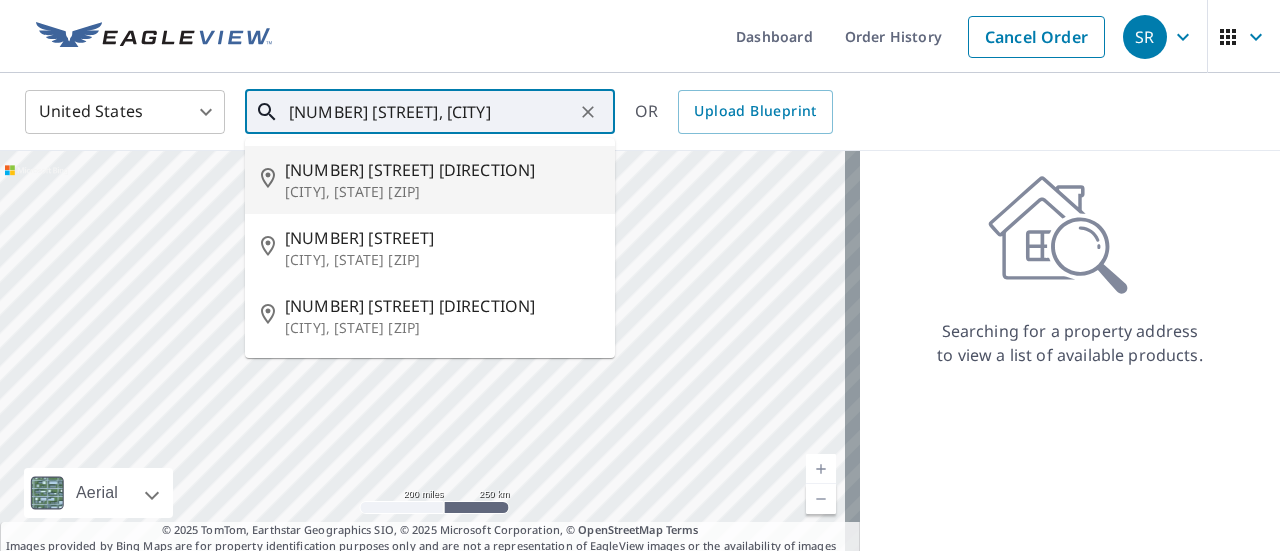 click on "[NUMBER] [STREET] [DIRECTION]" at bounding box center (442, 170) 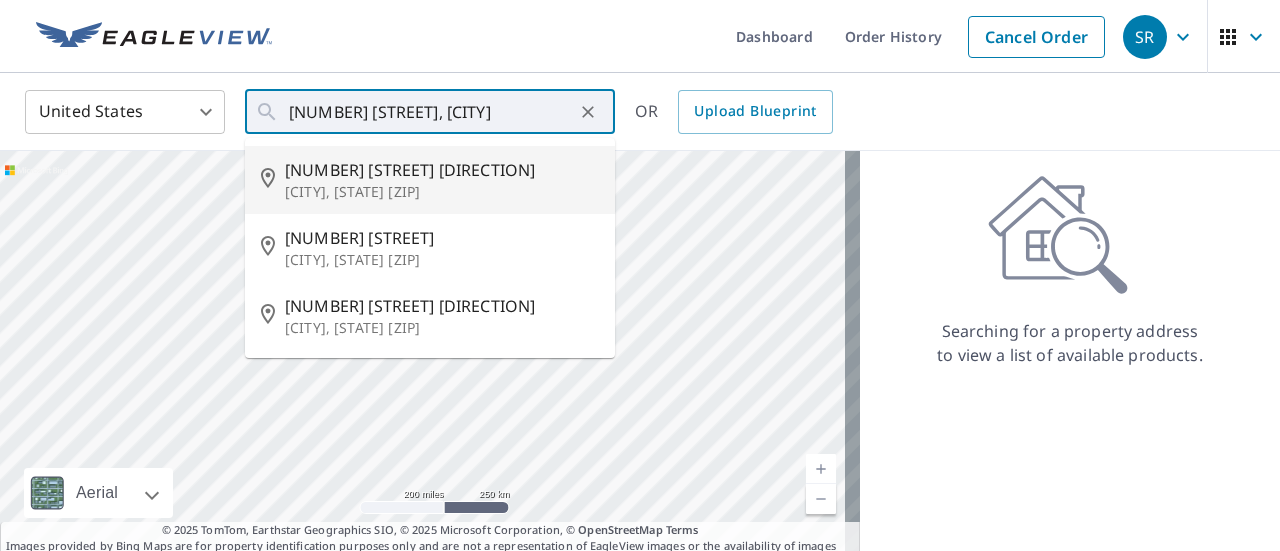 type on "[NUMBER] [STREET] [CITY], [STATE] [ZIP]" 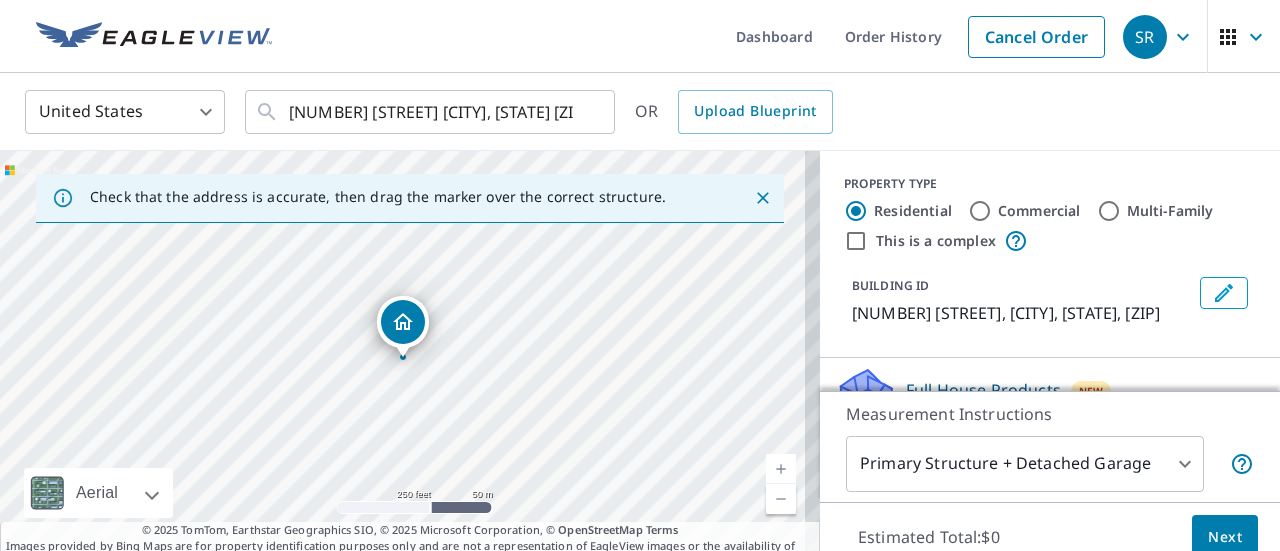 click at bounding box center (781, 469) 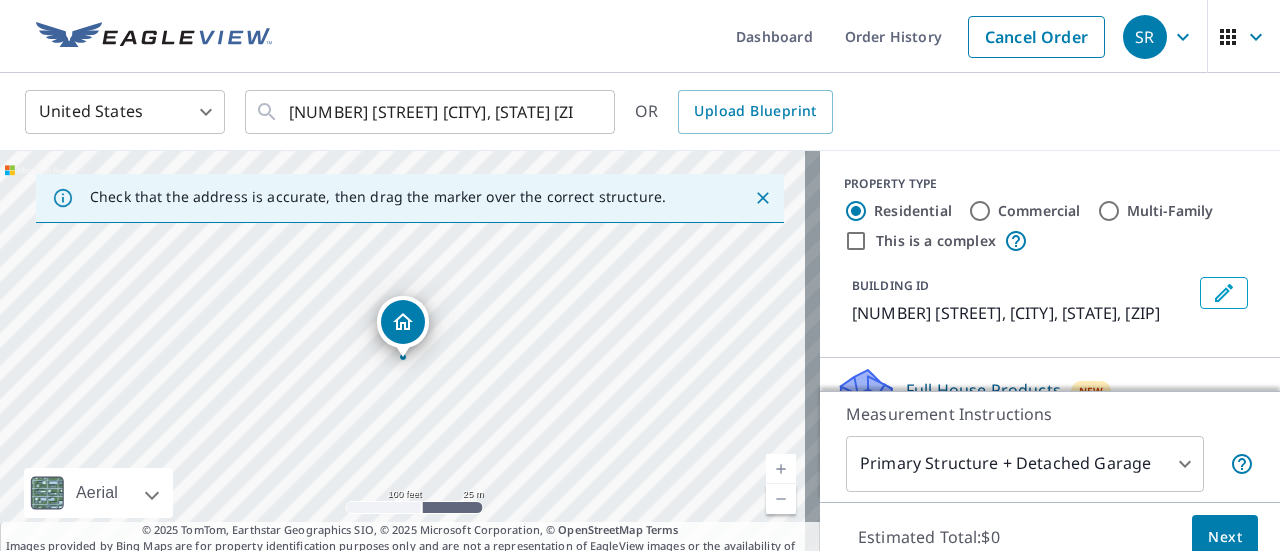 click at bounding box center [781, 469] 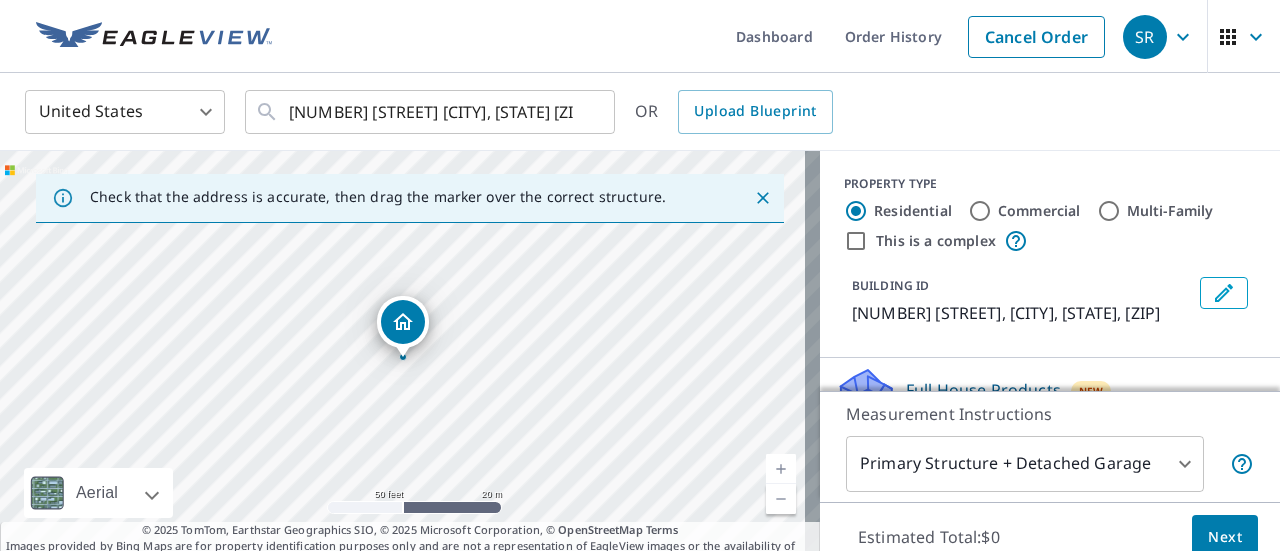 click at bounding box center [781, 469] 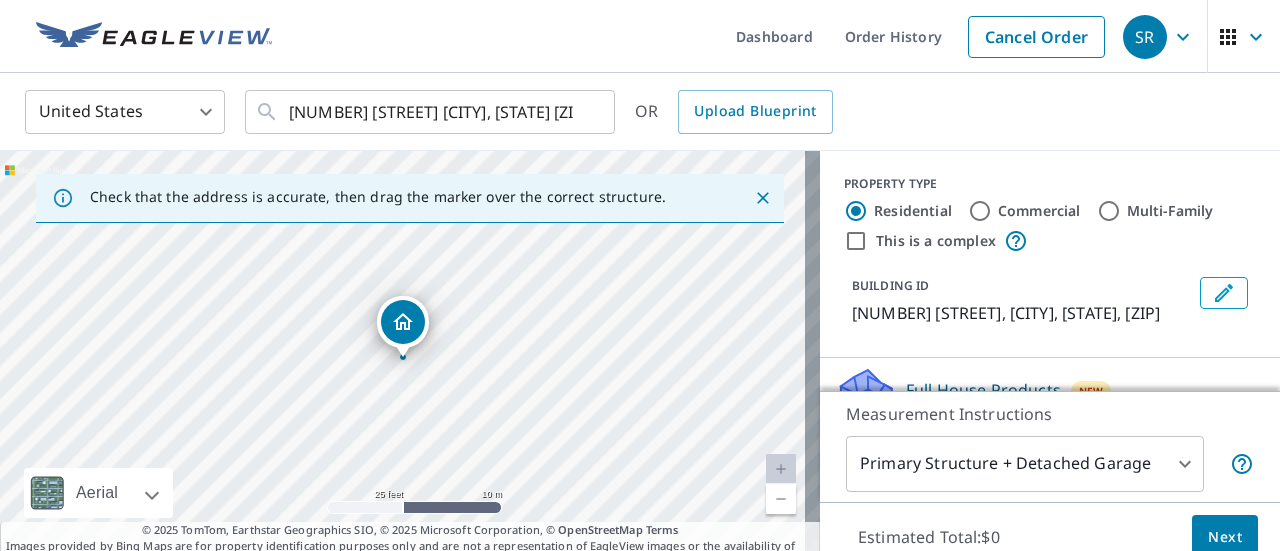 click at bounding box center (781, 469) 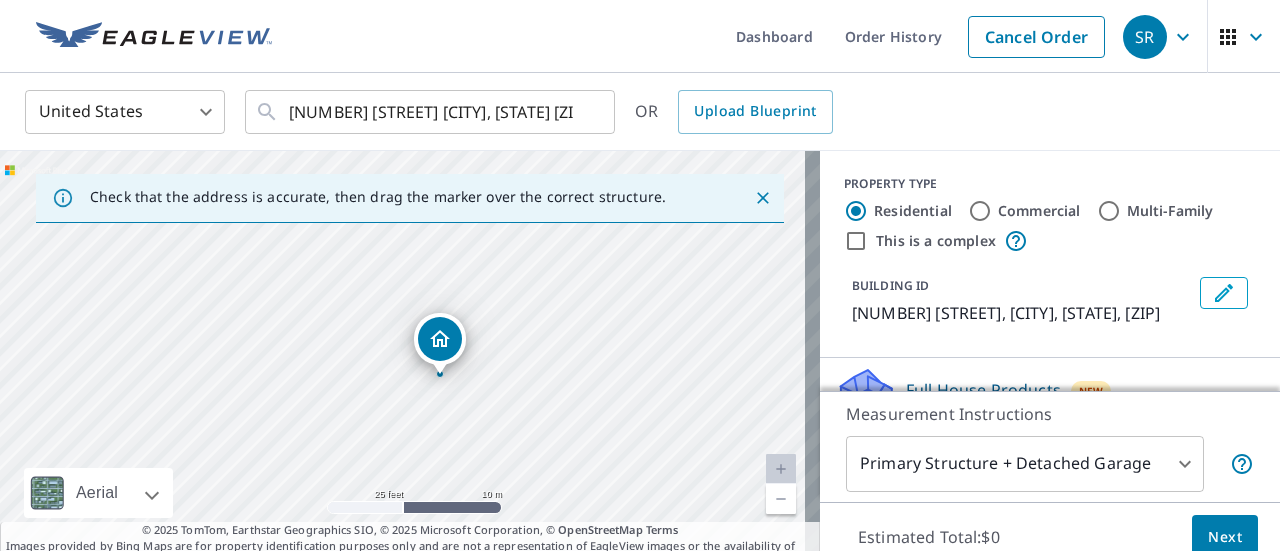 drag, startPoint x: 387, startPoint y: 411, endPoint x: 424, endPoint y: 428, distance: 40.718548 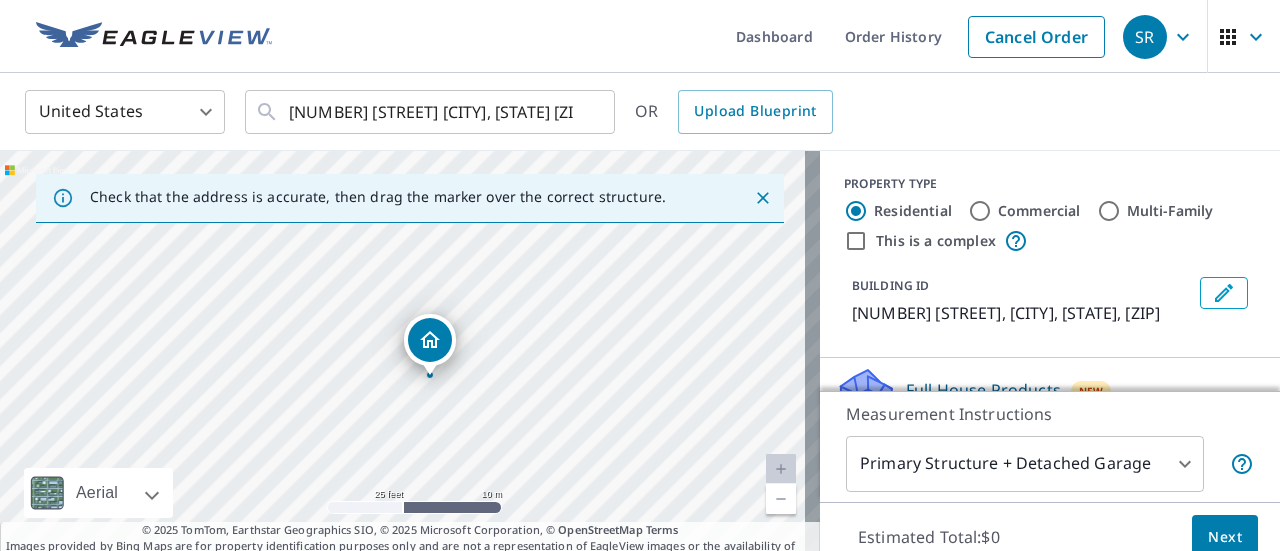 drag, startPoint x: 438, startPoint y: 348, endPoint x: 428, endPoint y: 335, distance: 16.40122 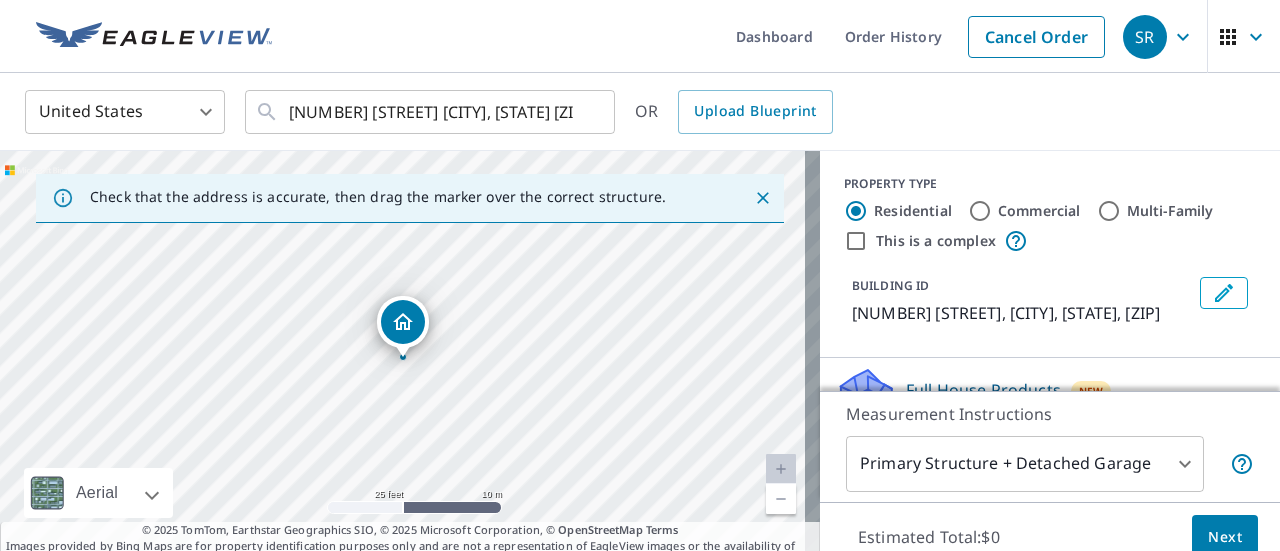 click at bounding box center [781, 499] 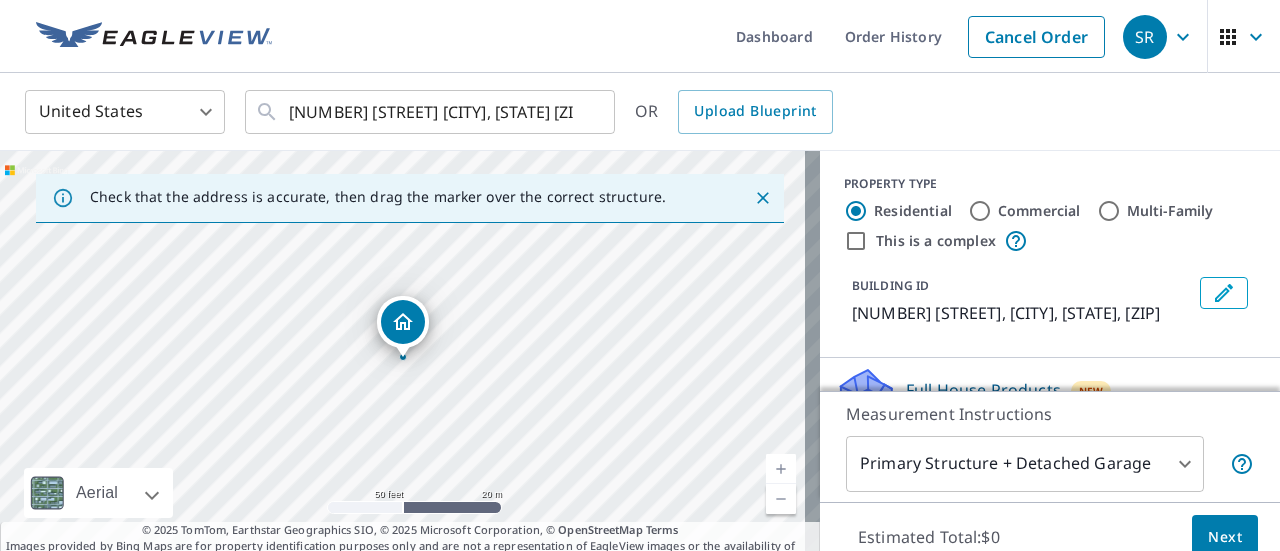 click at bounding box center (781, 499) 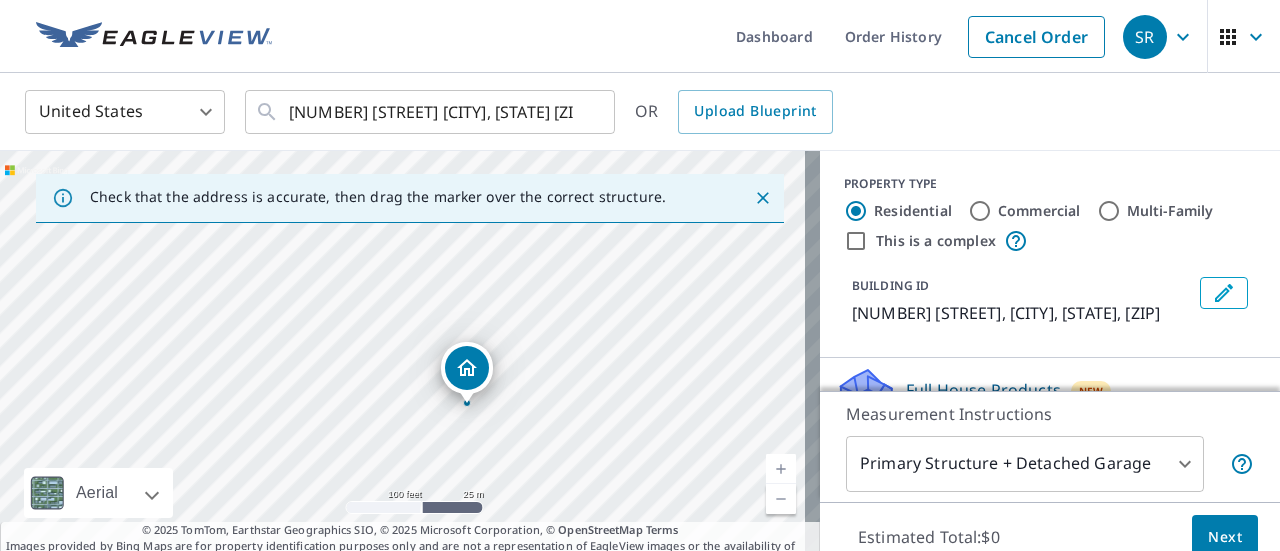 drag, startPoint x: 363, startPoint y: 419, endPoint x: 427, endPoint y: 465, distance: 78.81624 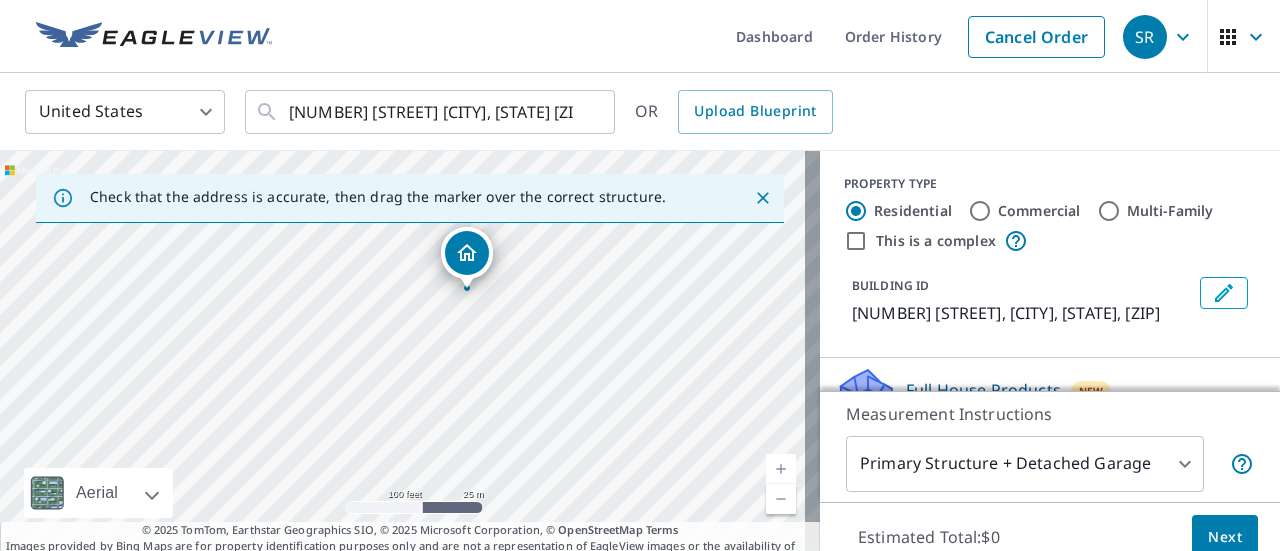 drag, startPoint x: 690, startPoint y: 388, endPoint x: 690, endPoint y: 273, distance: 115 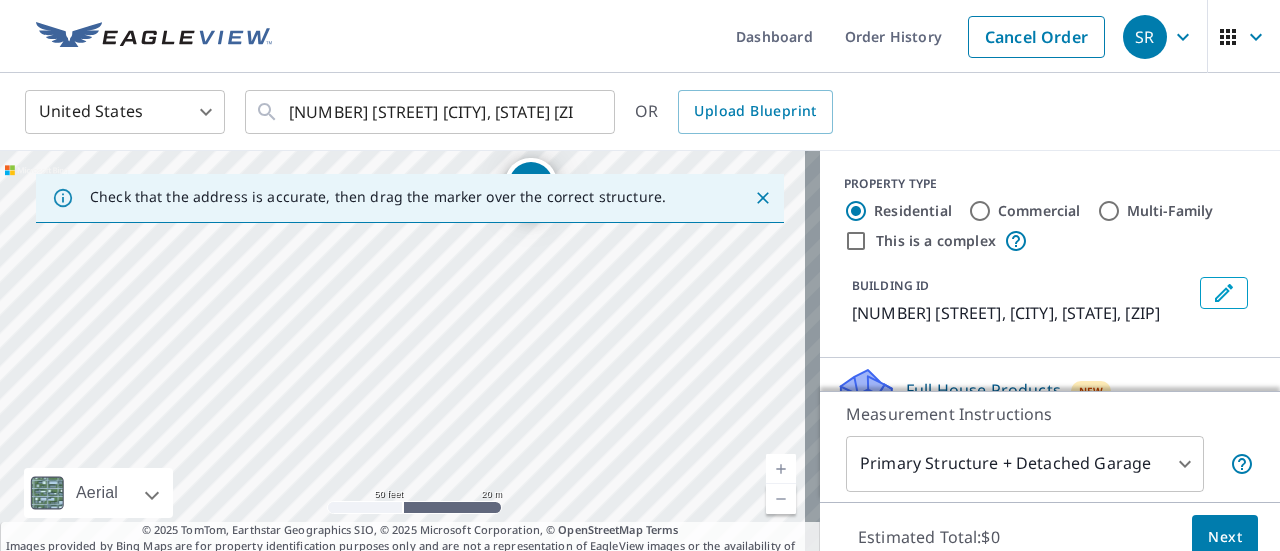 click at bounding box center (781, 499) 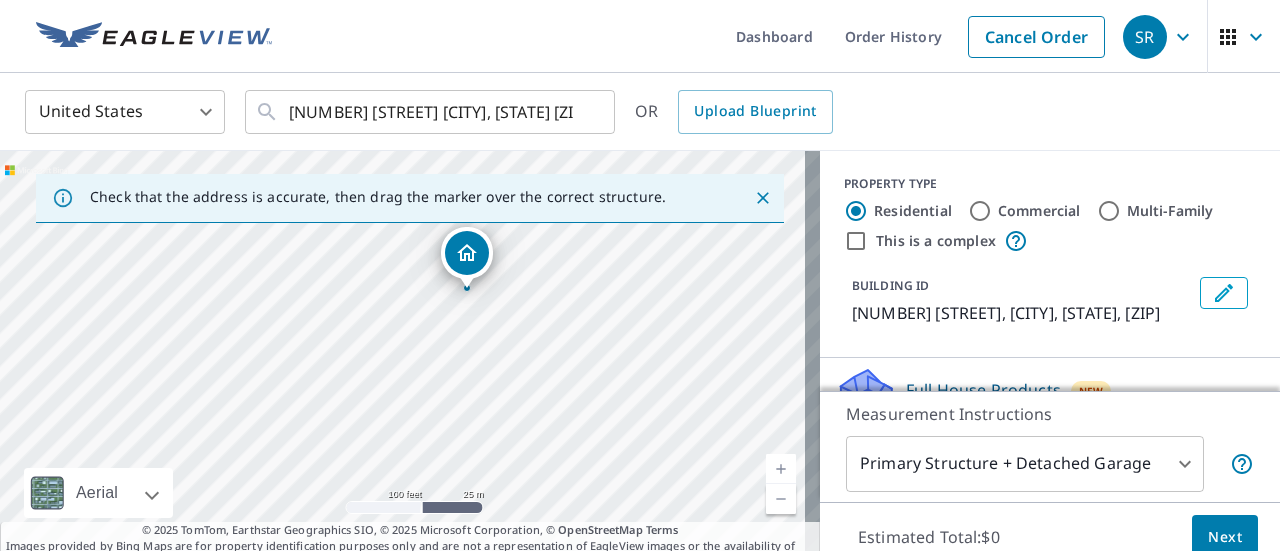 click at bounding box center (781, 499) 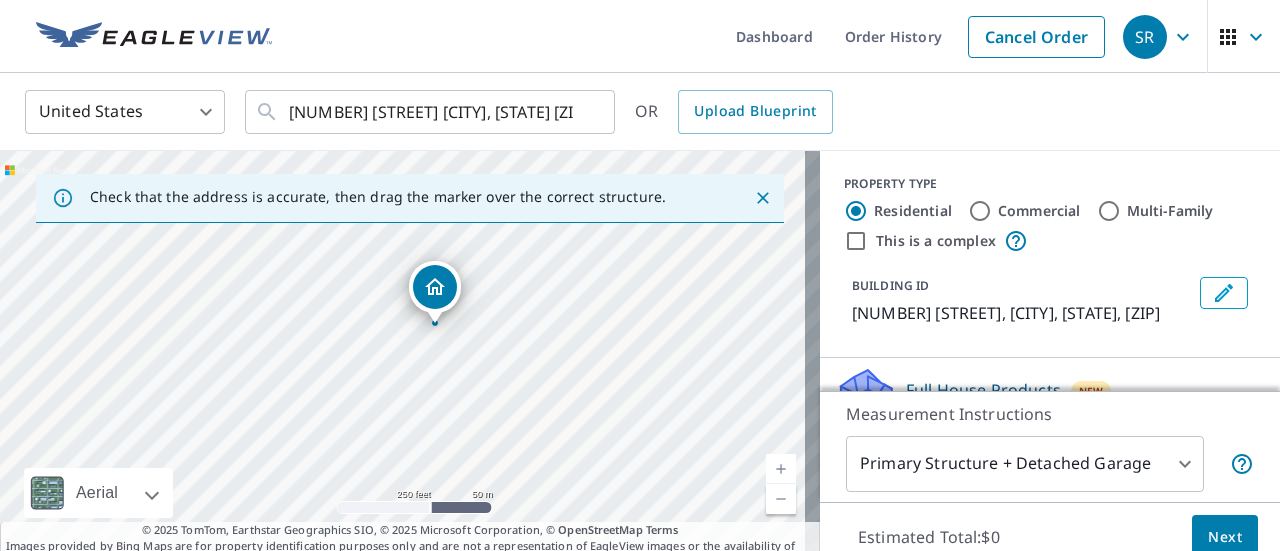 click at bounding box center (781, 499) 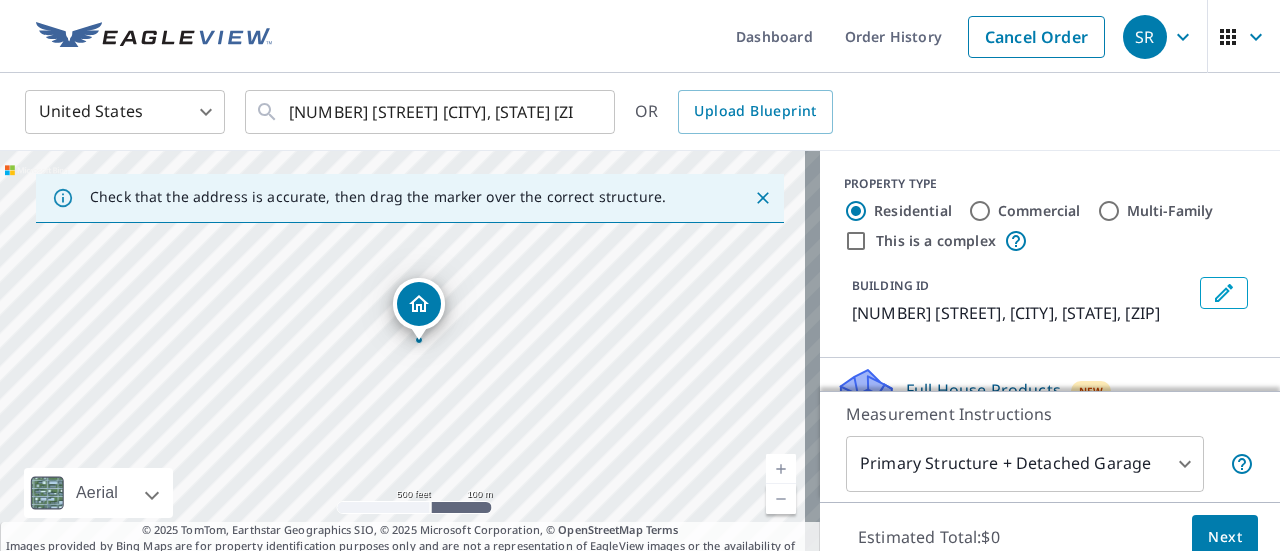 click at bounding box center (781, 499) 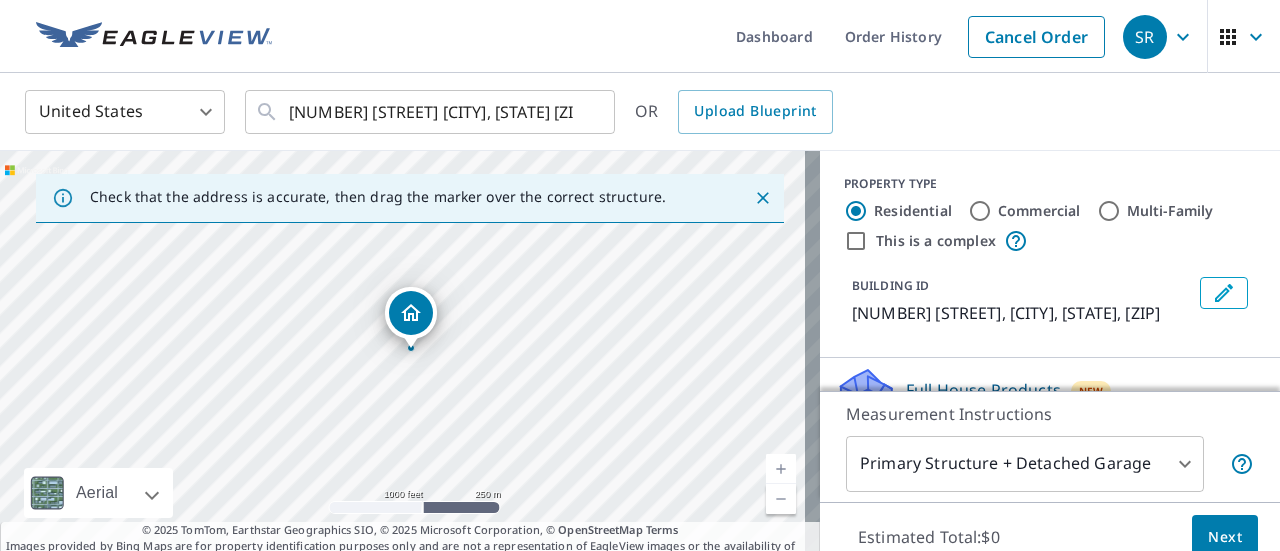 click at bounding box center (781, 469) 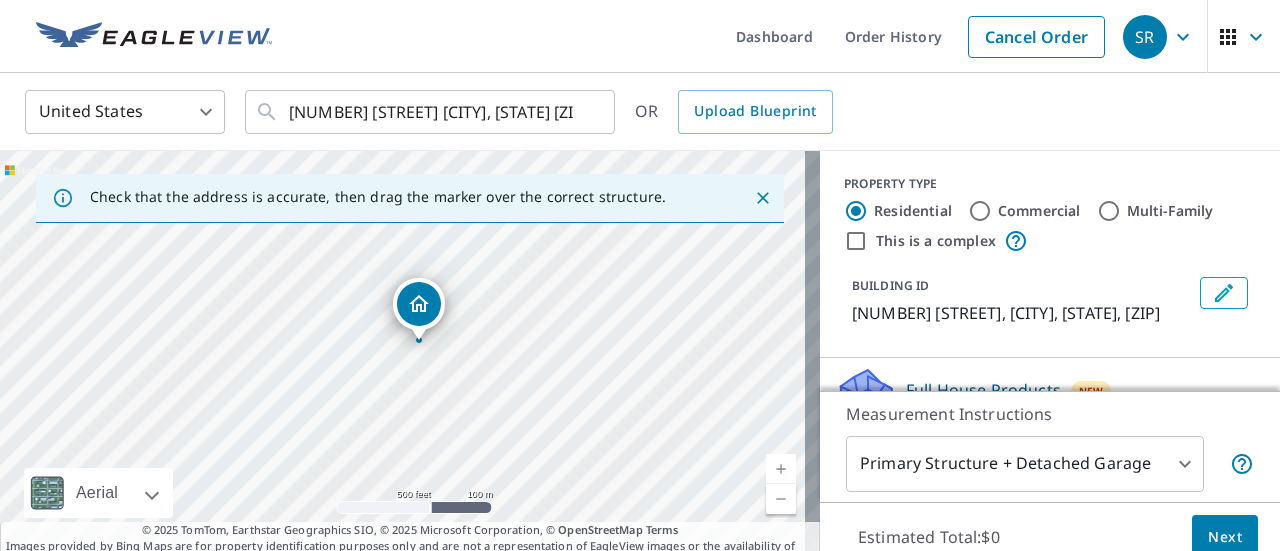 click at bounding box center [781, 469] 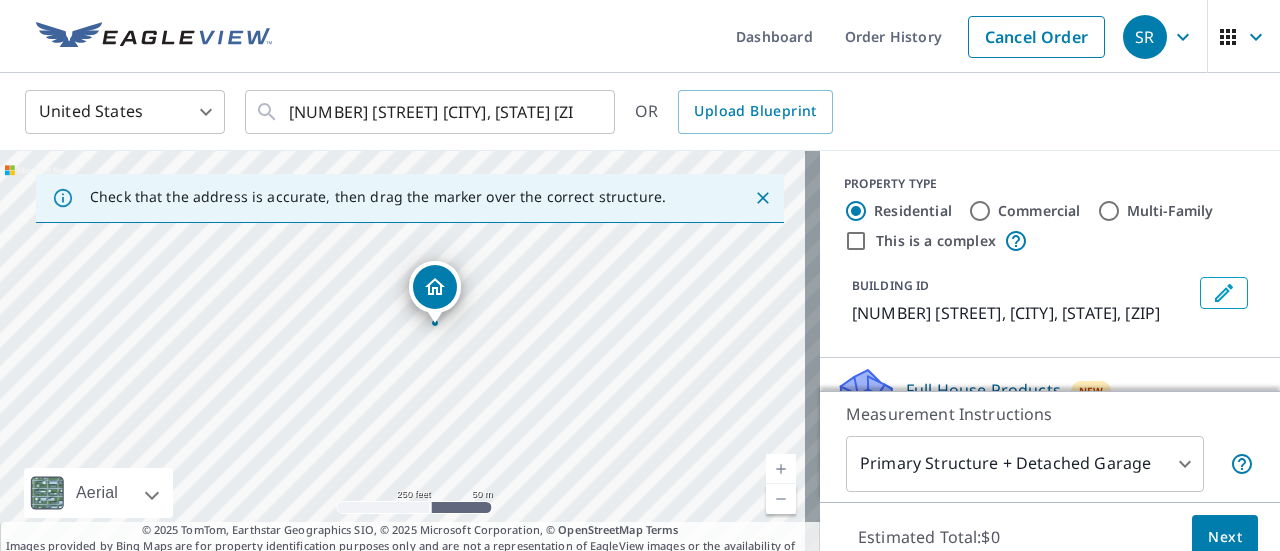 click at bounding box center [781, 469] 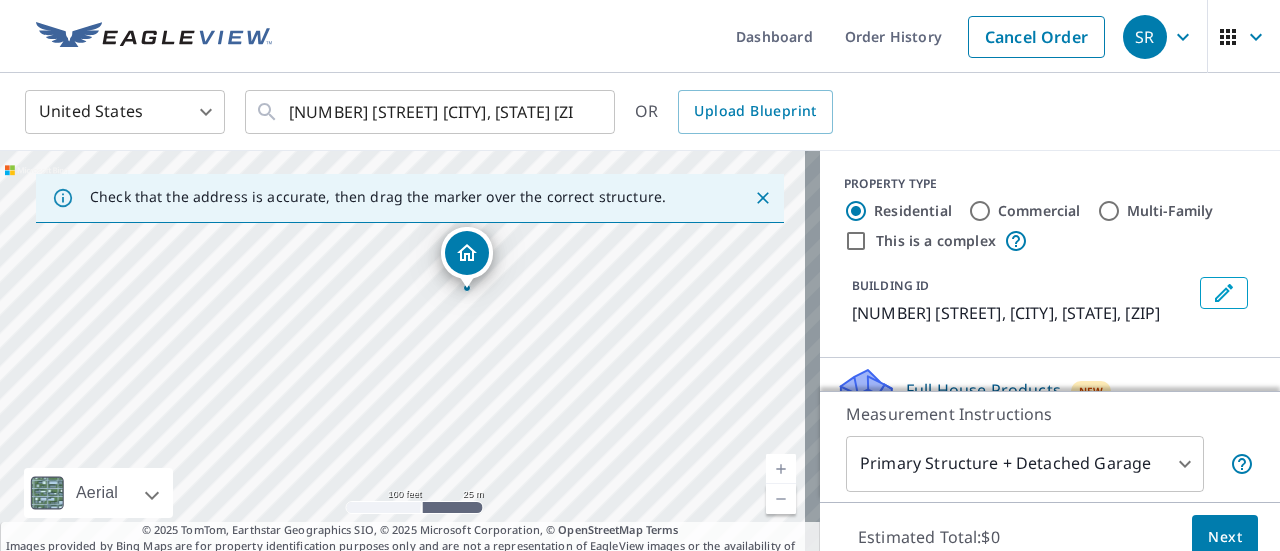 click at bounding box center (781, 469) 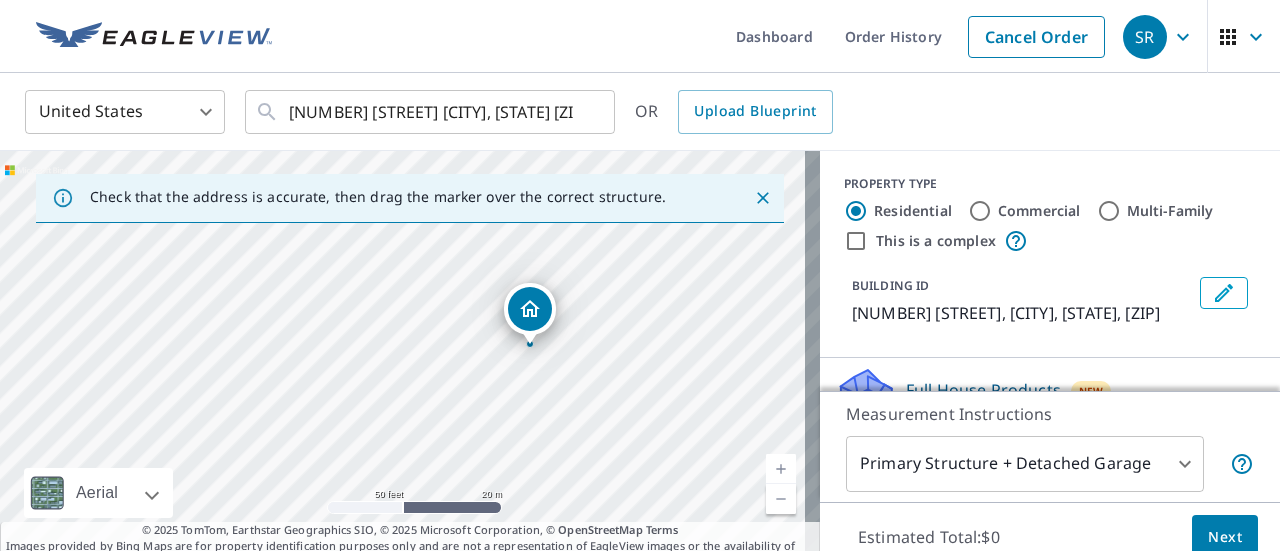 drag, startPoint x: 534, startPoint y: 283, endPoint x: 533, endPoint y: 408, distance: 125.004 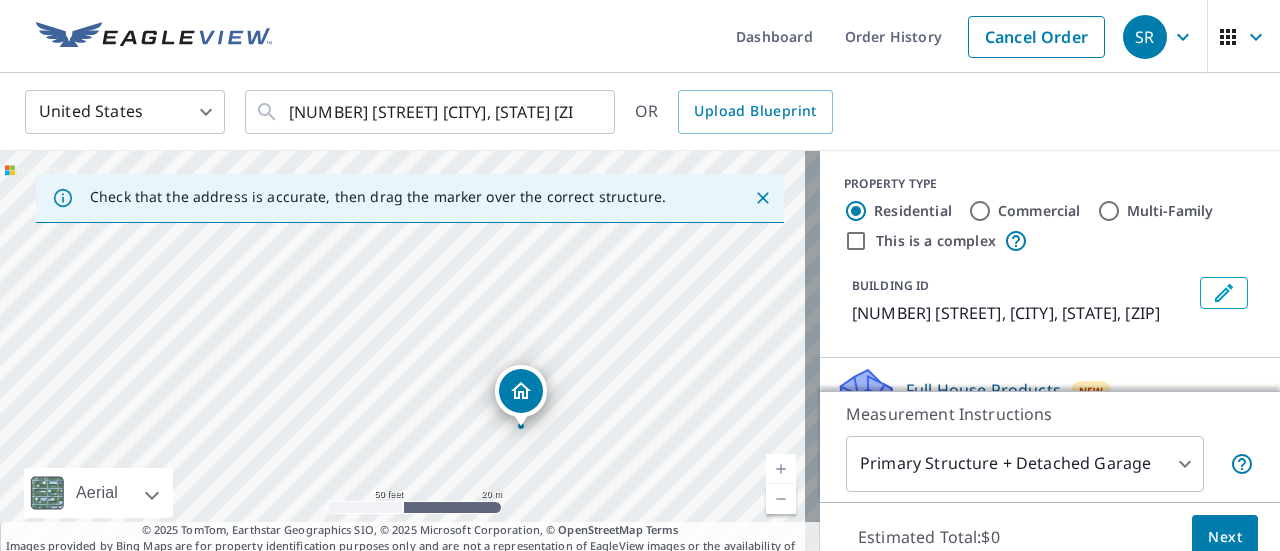 drag, startPoint x: 415, startPoint y: 424, endPoint x: 533, endPoint y: 493, distance: 136.69308 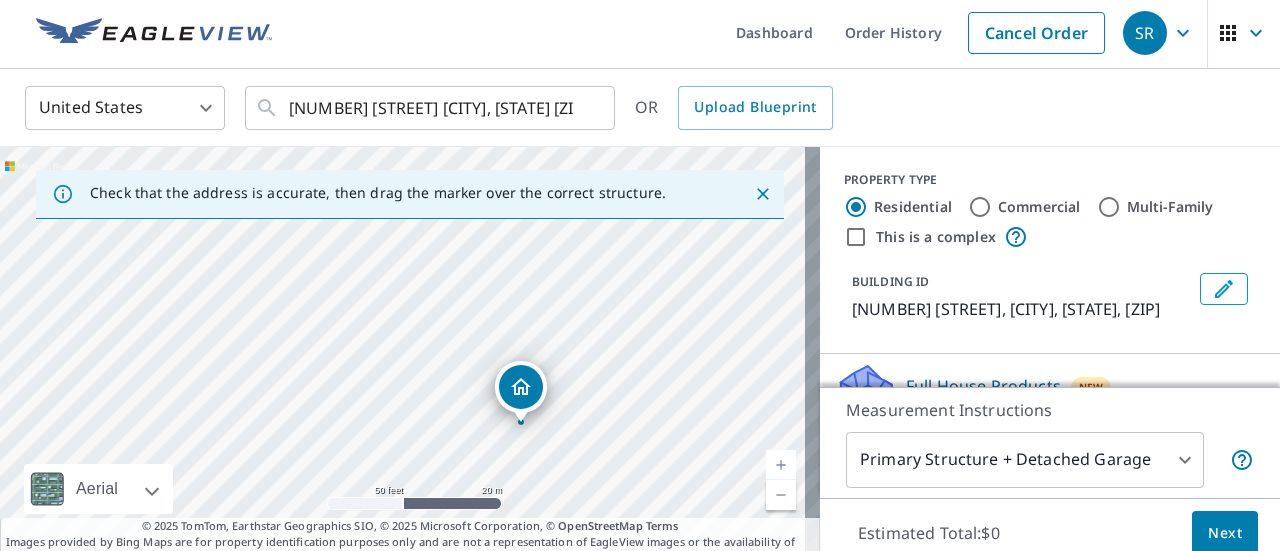 scroll, scrollTop: 209, scrollLeft: 0, axis: vertical 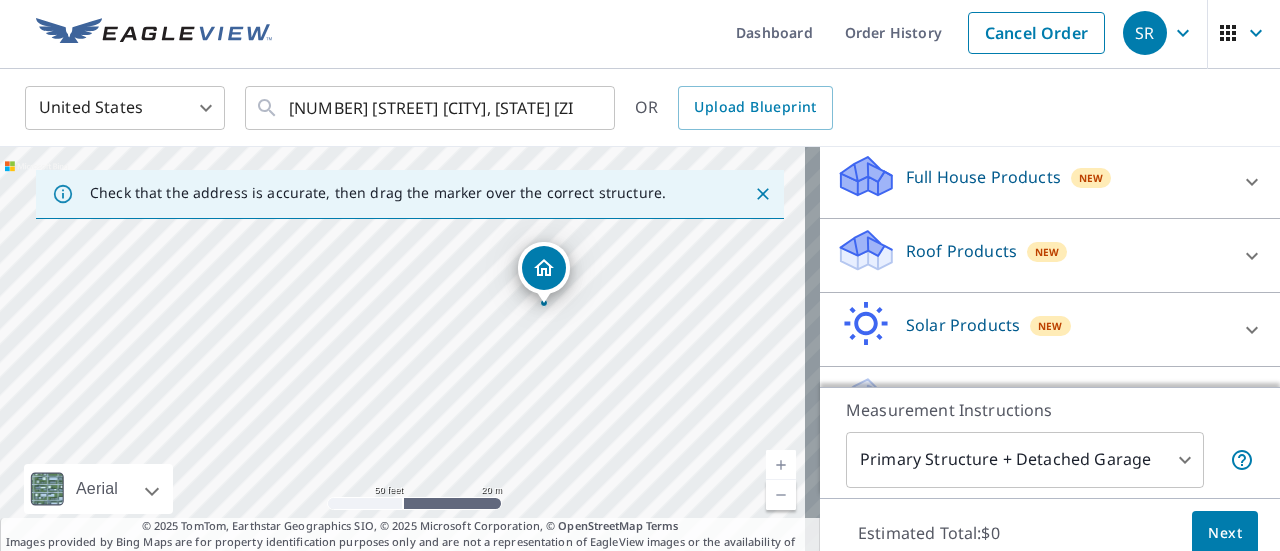 drag, startPoint x: 505, startPoint y: 436, endPoint x: 528, endPoint y: 317, distance: 121.20231 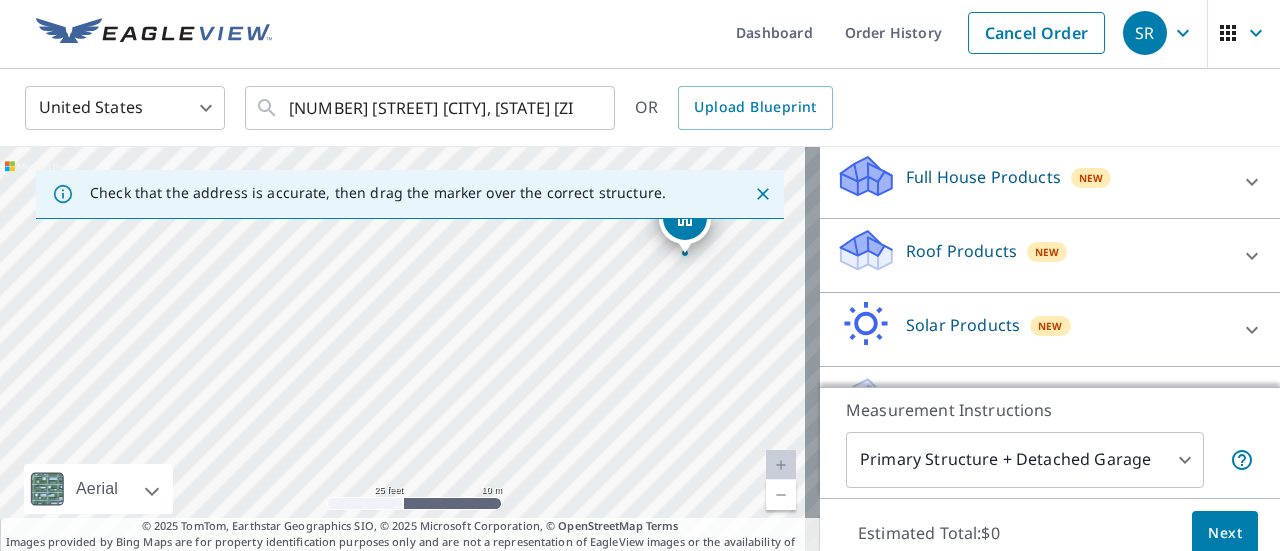 click at bounding box center [781, 465] 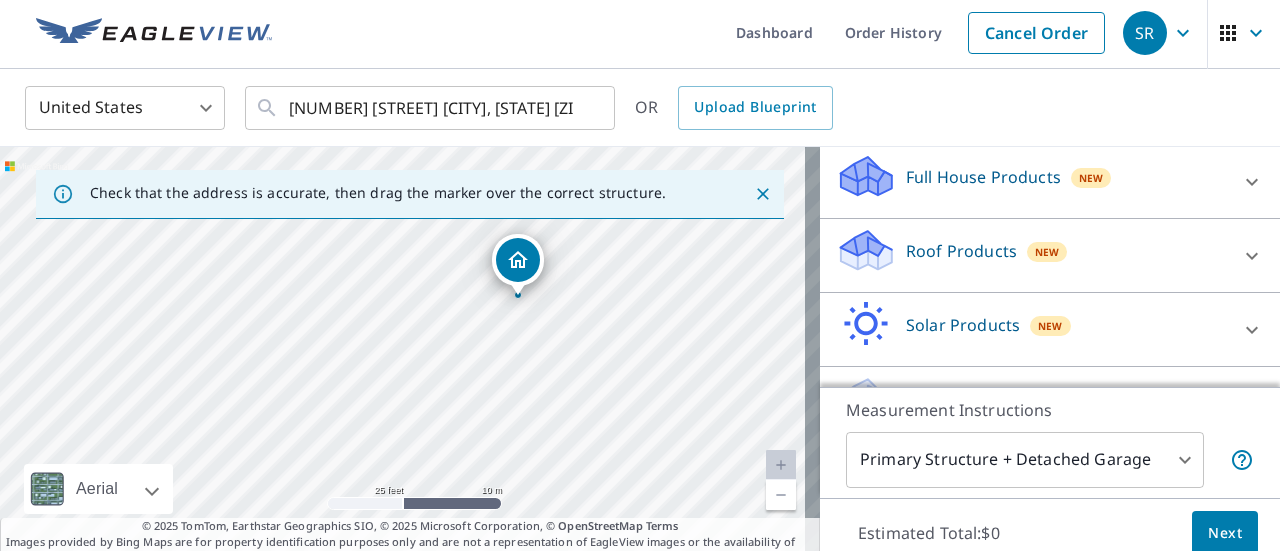 drag, startPoint x: 660, startPoint y: 353, endPoint x: 492, endPoint y: 397, distance: 173.66635 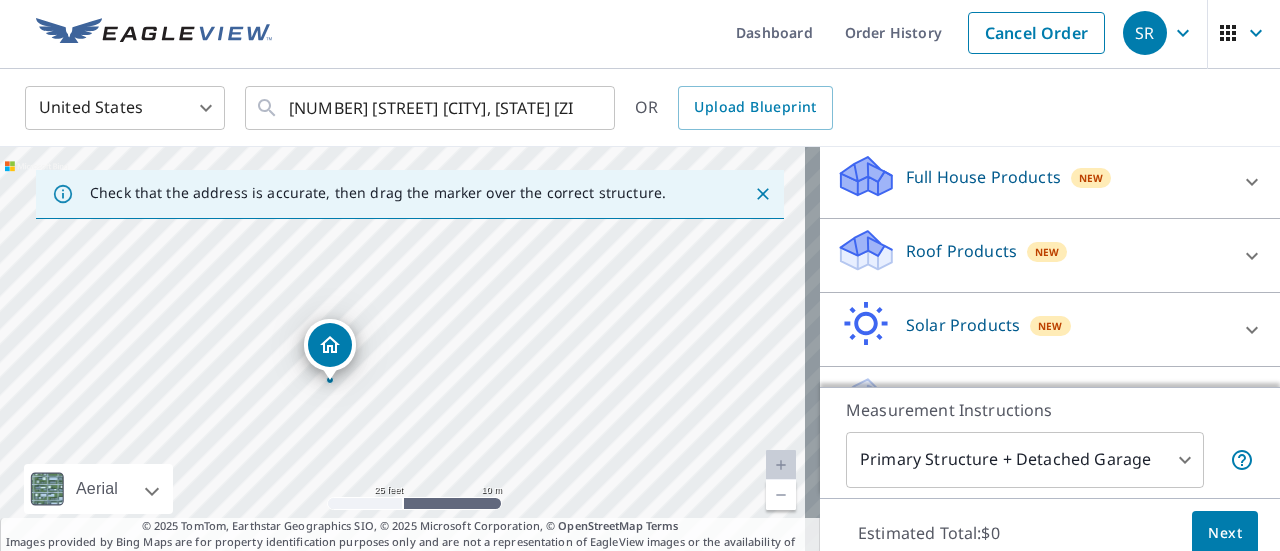 drag, startPoint x: 498, startPoint y: 299, endPoint x: 311, endPoint y: 382, distance: 204.59227 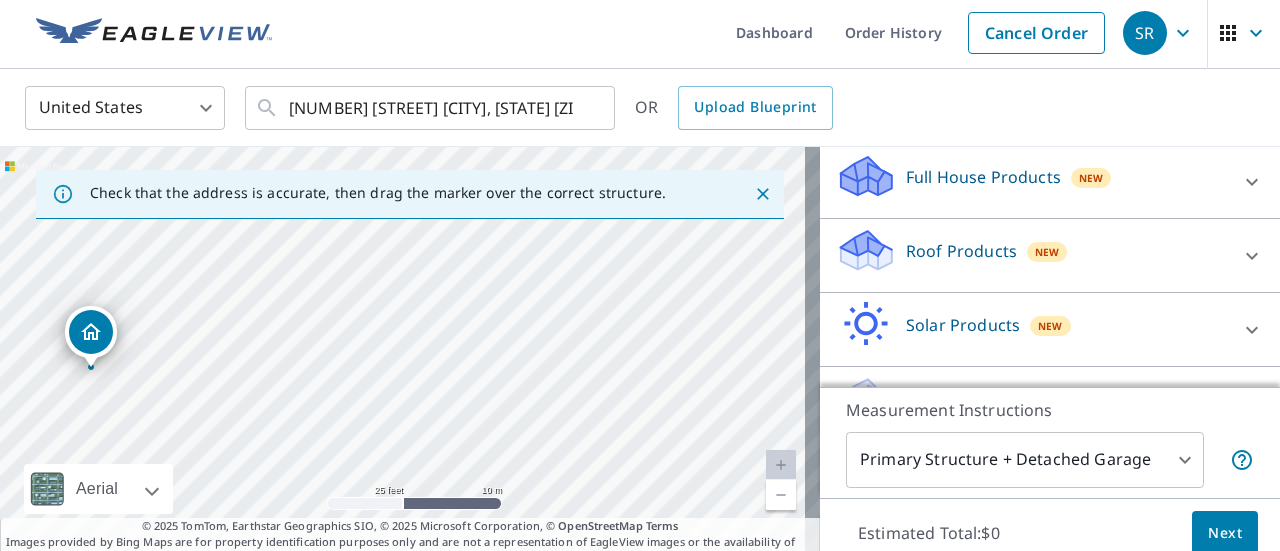 drag, startPoint x: 584, startPoint y: 365, endPoint x: 350, endPoint y: 259, distance: 256.88907 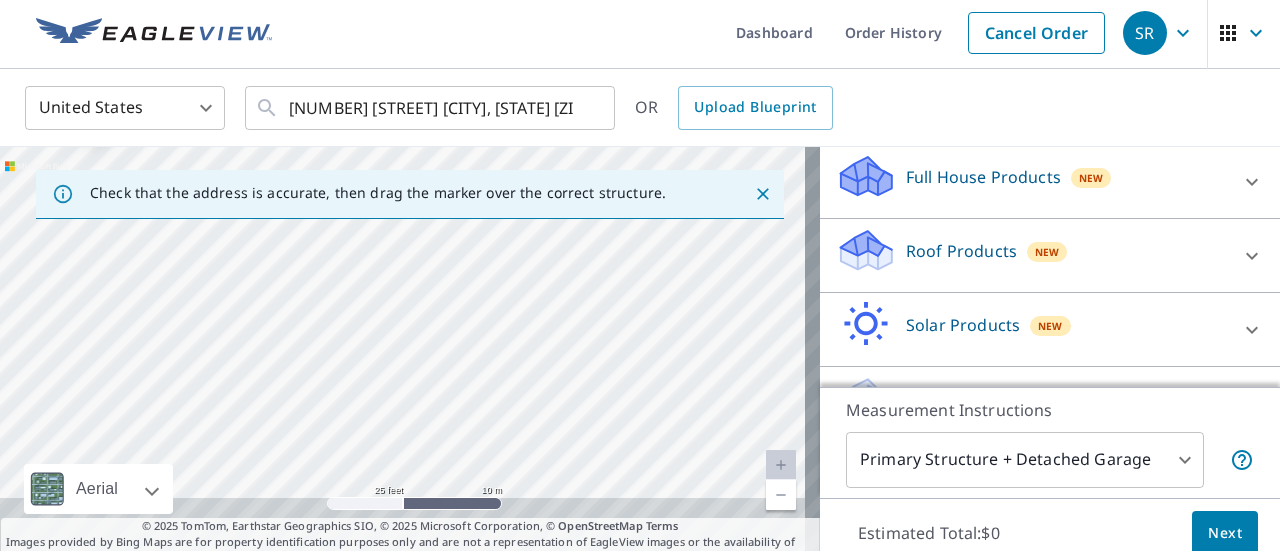 drag, startPoint x: 486, startPoint y: 401, endPoint x: 484, endPoint y: 265, distance: 136.01471 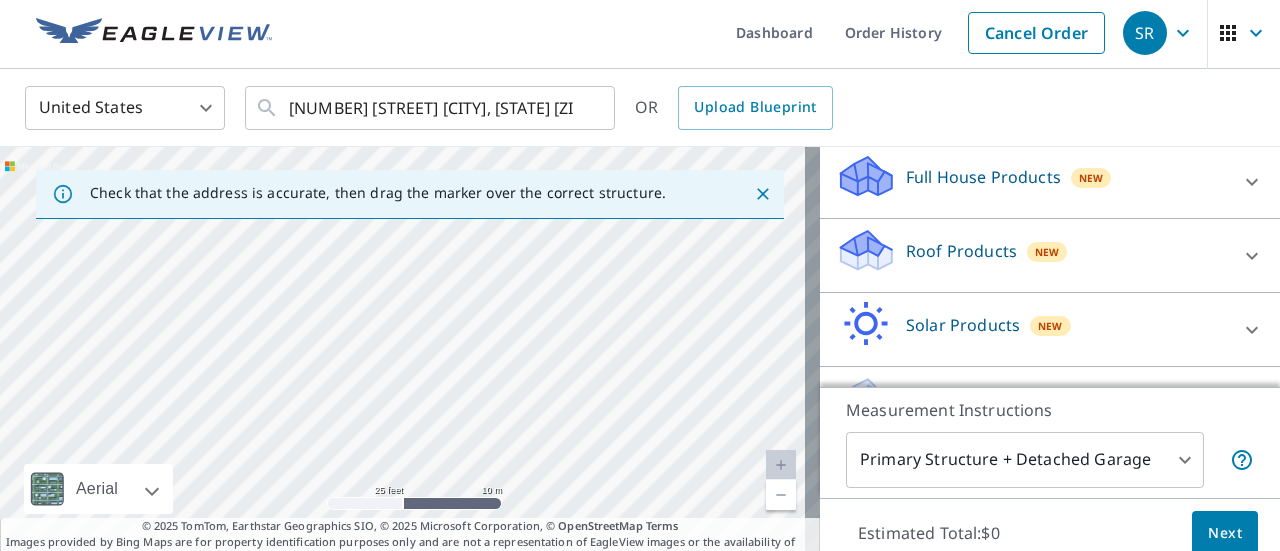 drag, startPoint x: 415, startPoint y: 410, endPoint x: 448, endPoint y: 274, distance: 139.94641 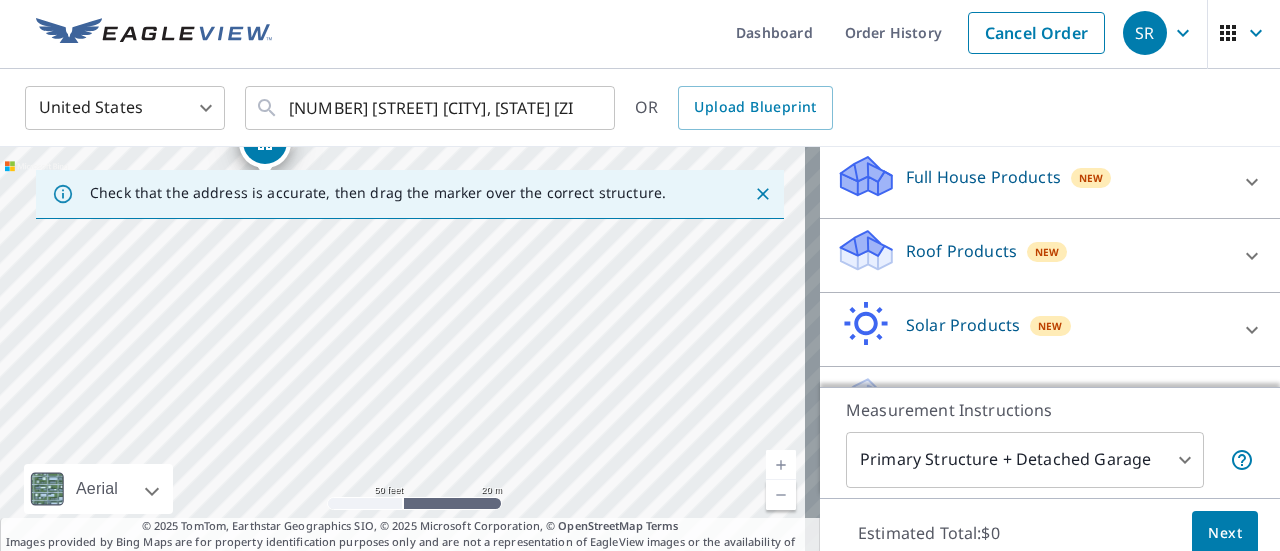 click at bounding box center (781, 495) 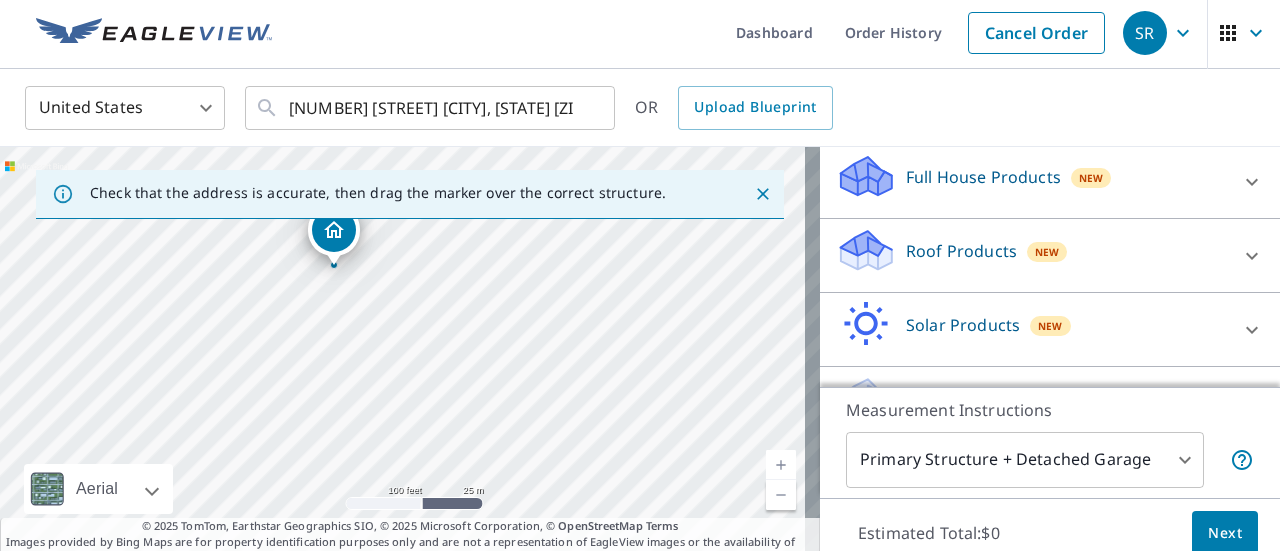 click at bounding box center [781, 495] 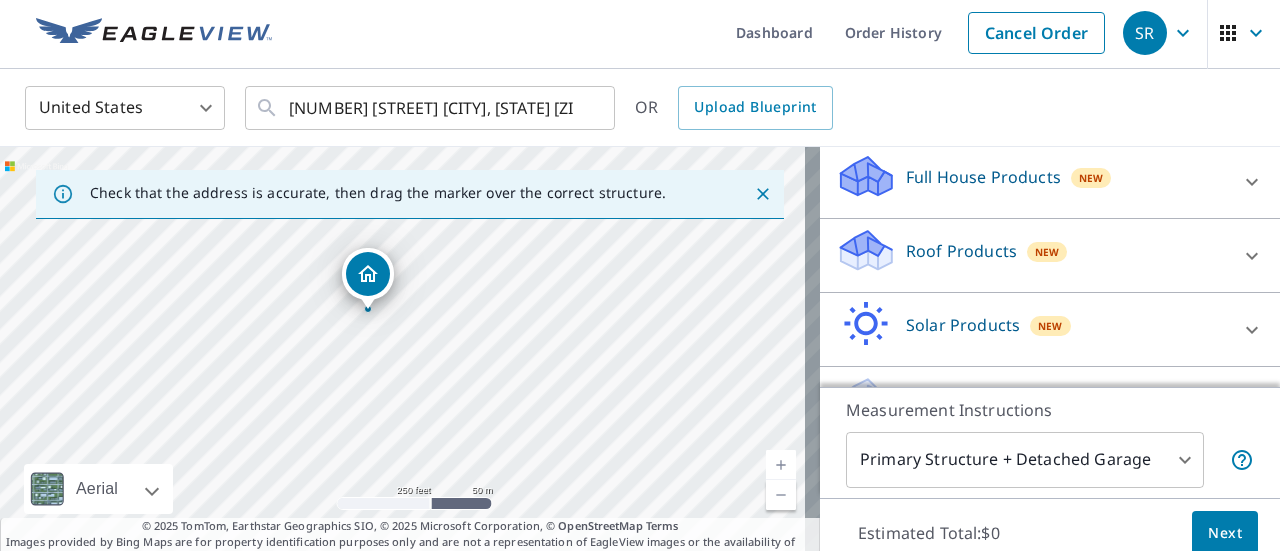 click at bounding box center (781, 495) 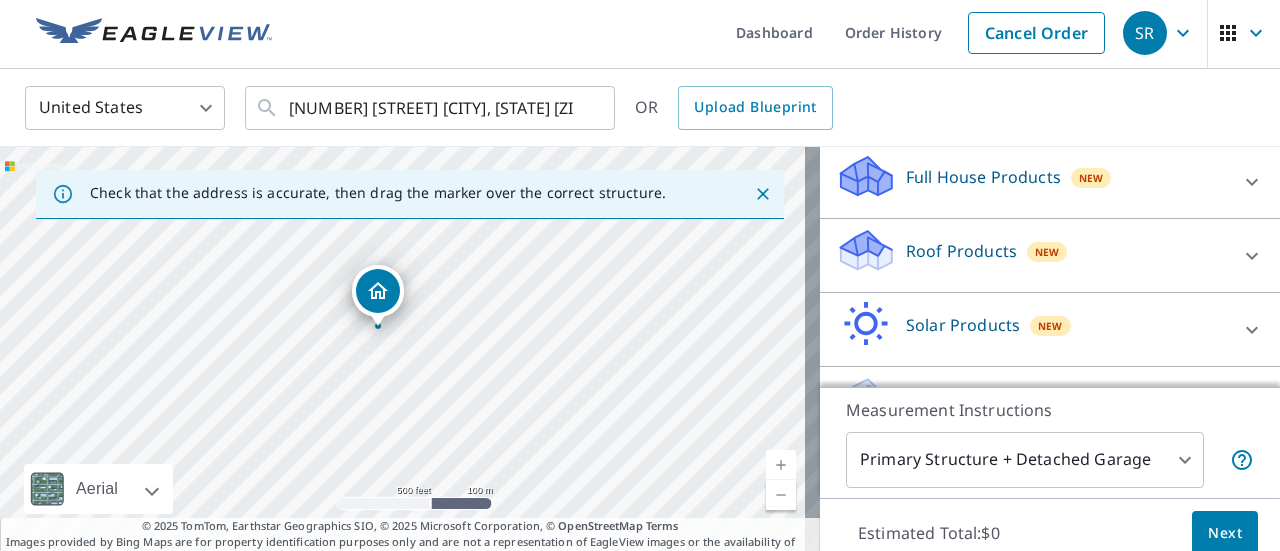 click on "[NUMBER] [STREET] [CITY], [STATE] [ZIP]" at bounding box center [410, 357] 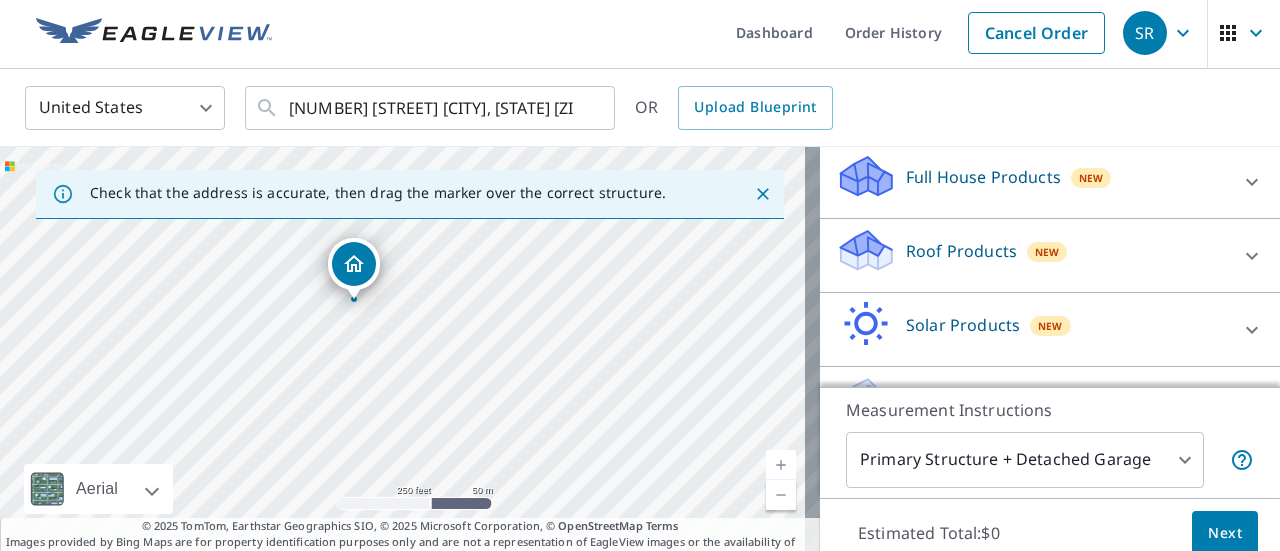 click at bounding box center [781, 465] 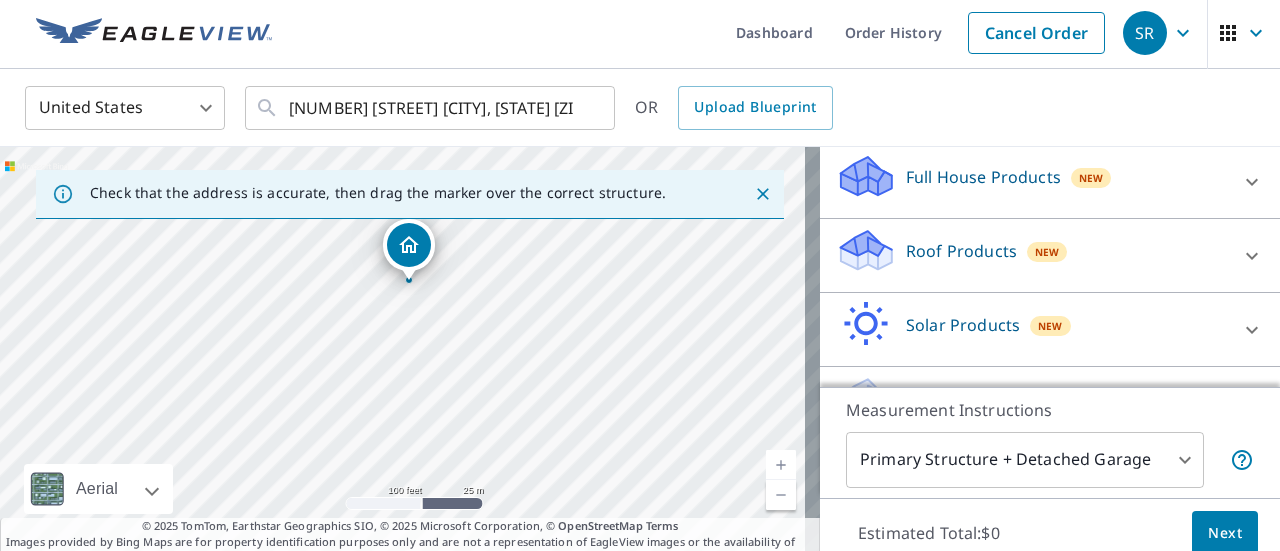 drag, startPoint x: 254, startPoint y: 351, endPoint x: 357, endPoint y: 386, distance: 108.78419 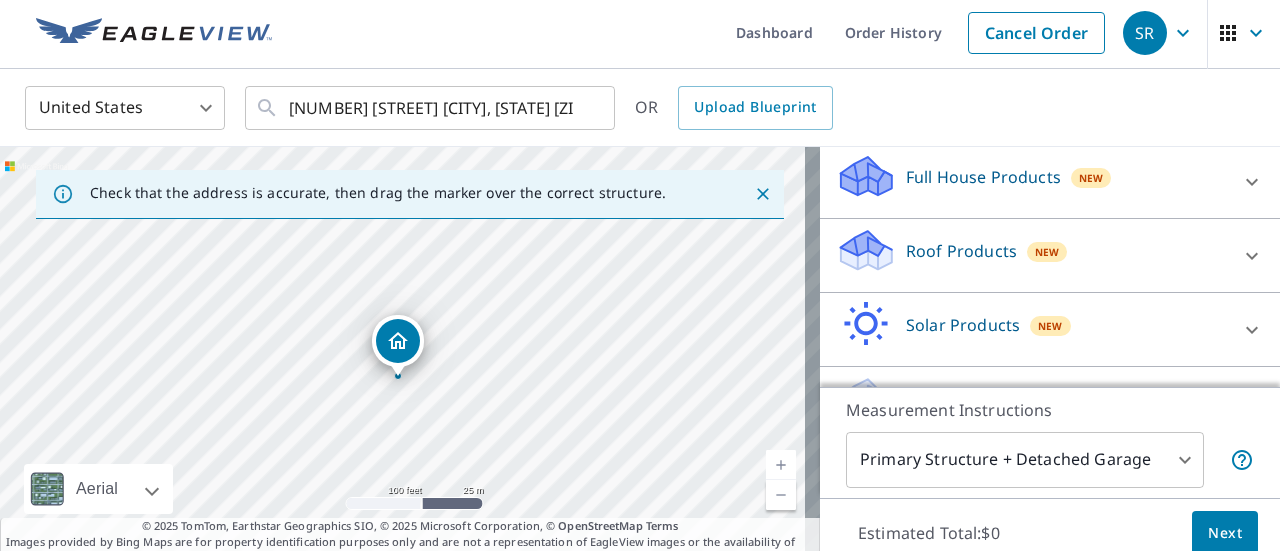drag, startPoint x: 434, startPoint y: 324, endPoint x: 423, endPoint y: 419, distance: 95.63472 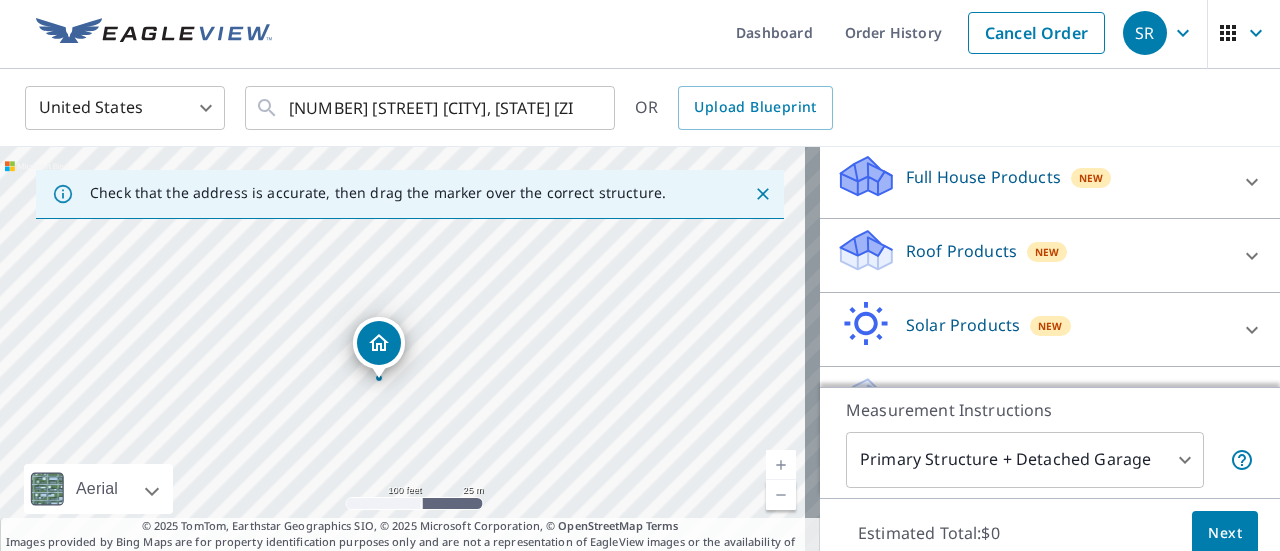 drag, startPoint x: 461, startPoint y: 437, endPoint x: 451, endPoint y: 381, distance: 56.88585 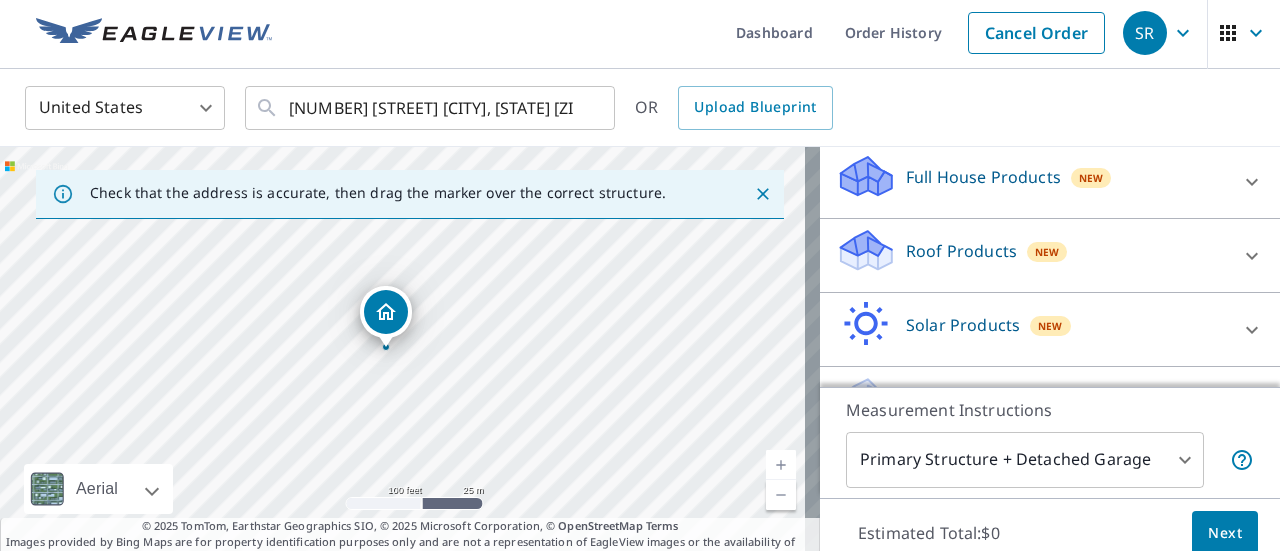 drag, startPoint x: 451, startPoint y: 382, endPoint x: 458, endPoint y: 351, distance: 31.780497 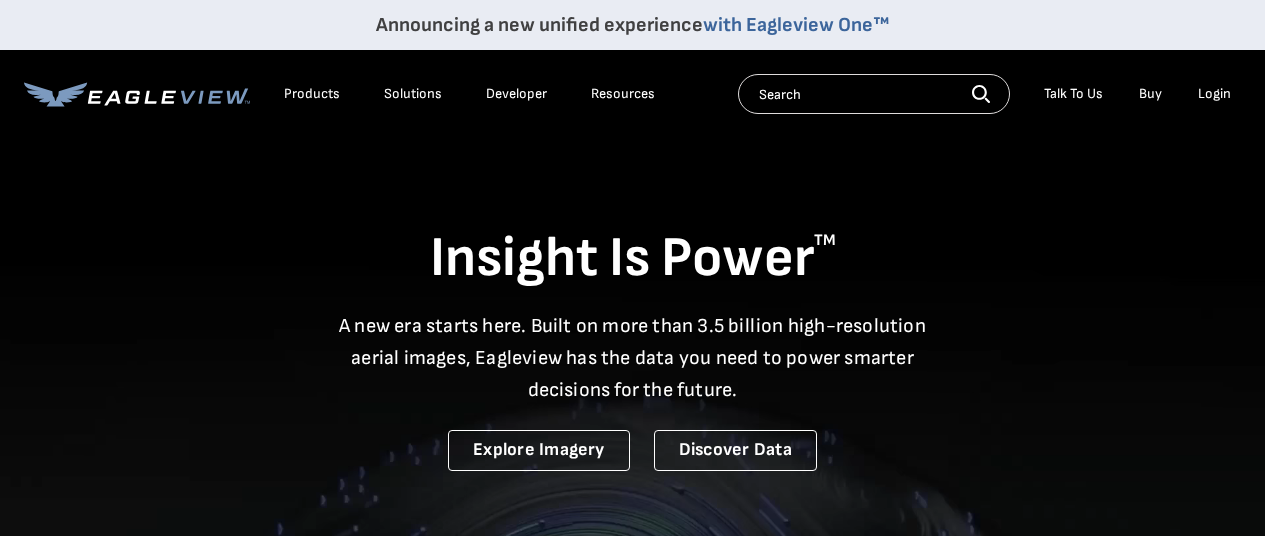 scroll, scrollTop: 0, scrollLeft: 0, axis: both 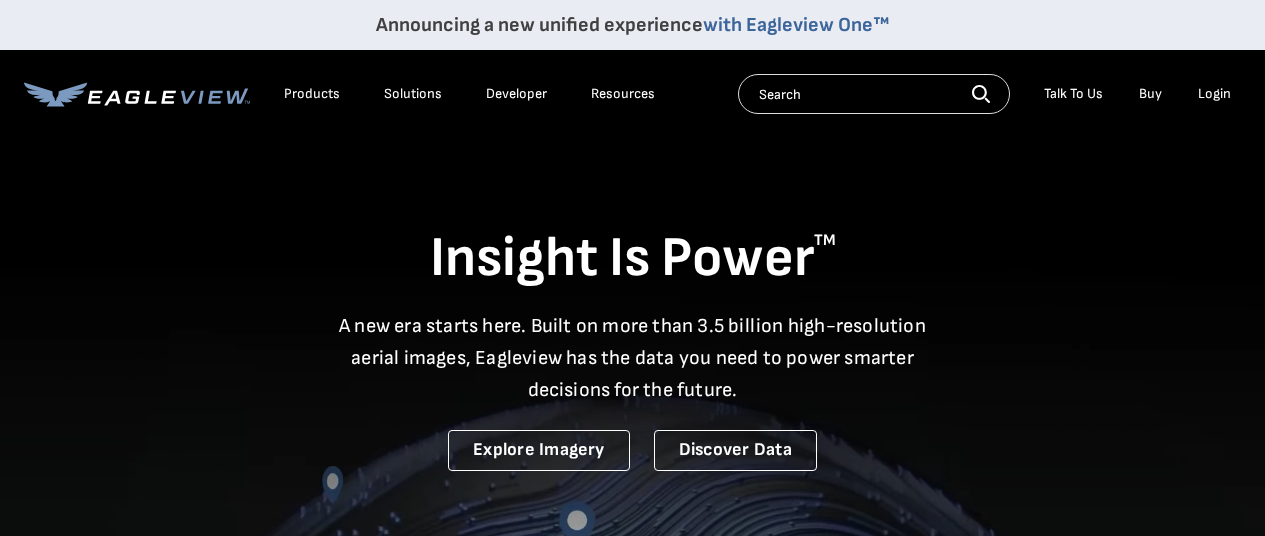 click on "Talk To Us" at bounding box center [1073, 94] 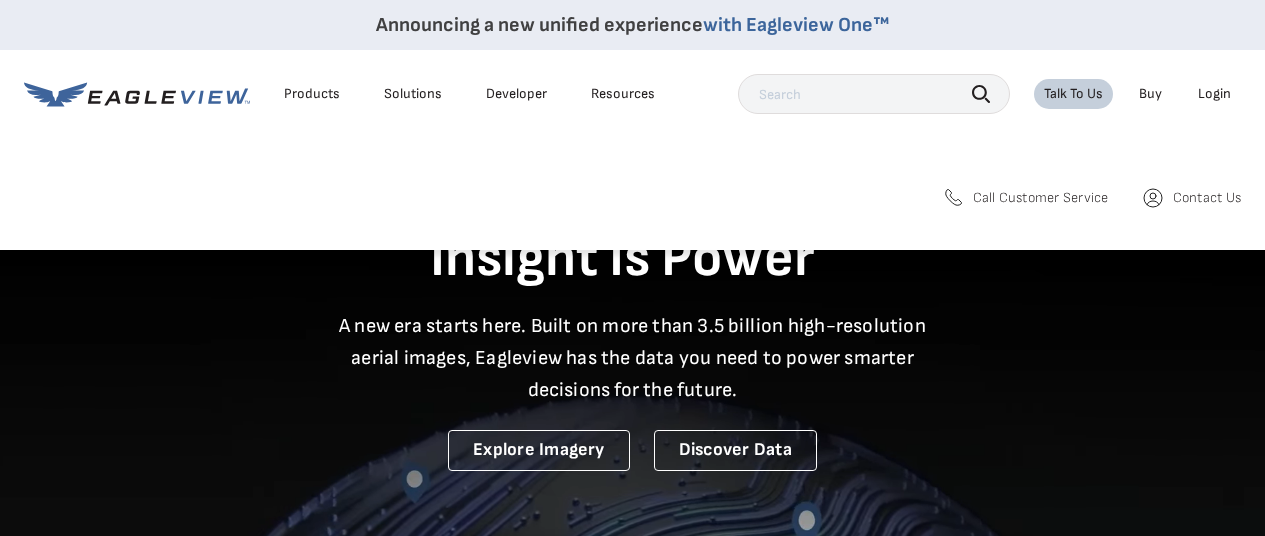 click on "Call Customer Service" at bounding box center [1041, 198] 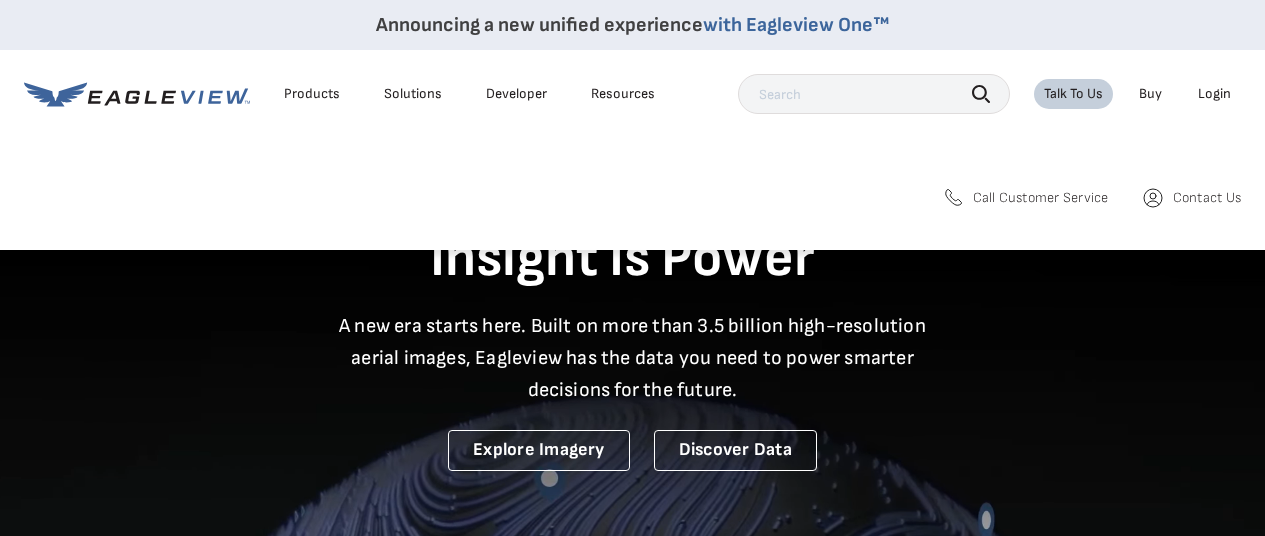 click on "Contact Us" at bounding box center [1207, 198] 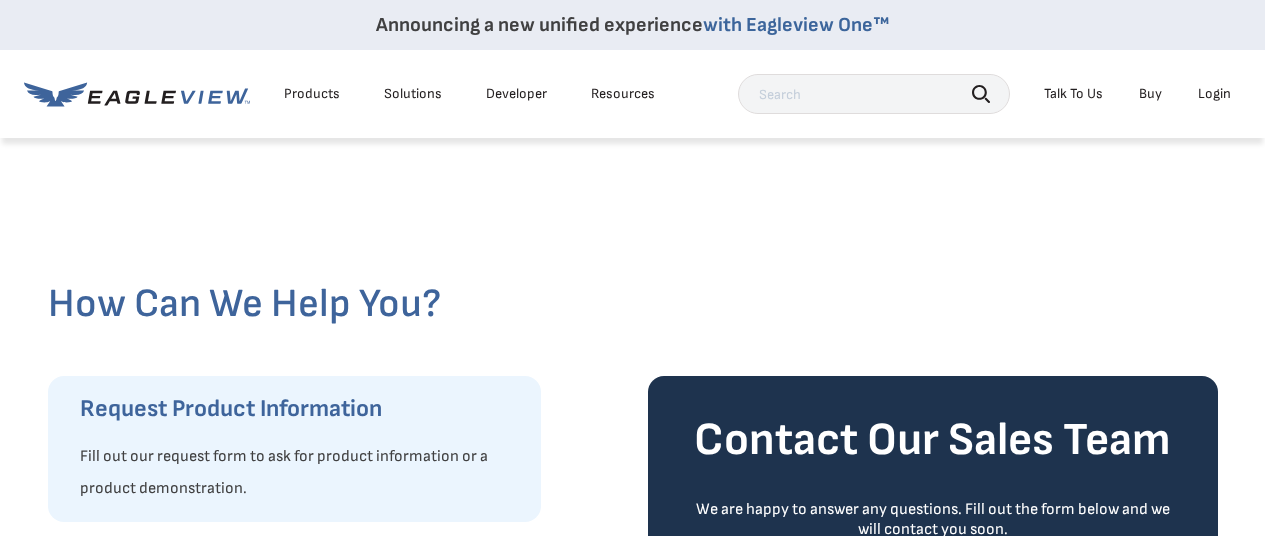 scroll, scrollTop: 0, scrollLeft: 0, axis: both 